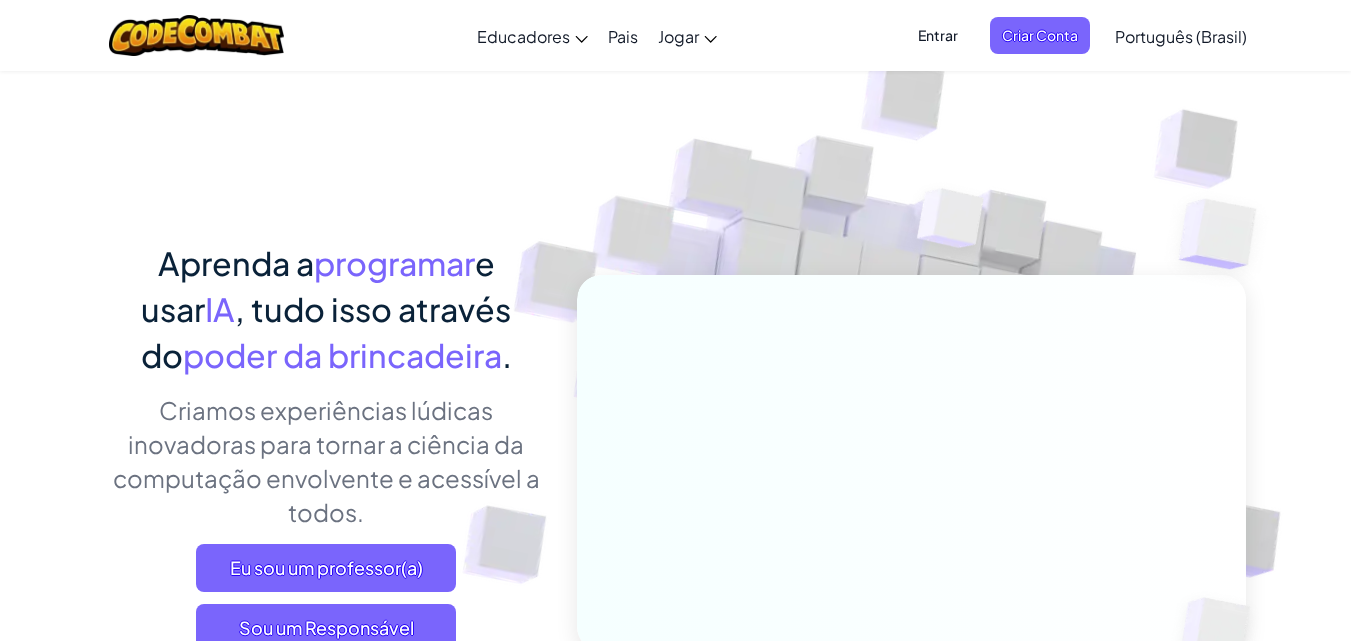 scroll, scrollTop: 0, scrollLeft: 0, axis: both 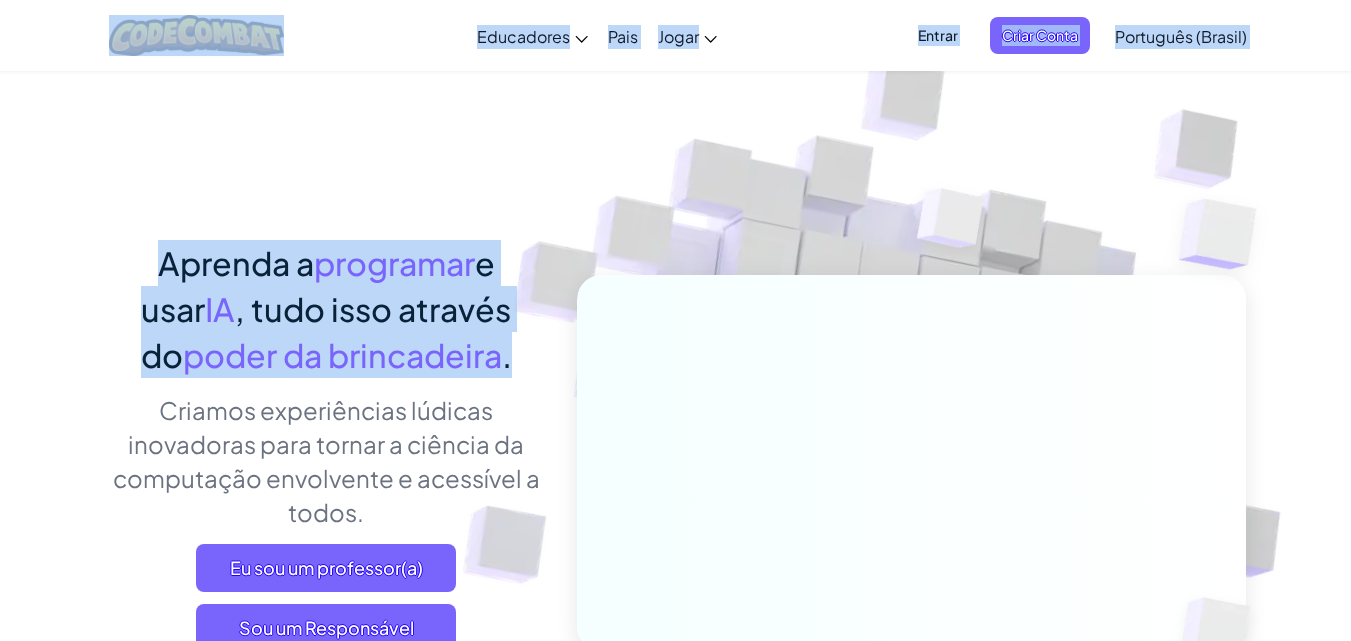 click on "Alternar navegação Educadores Criar conta gratuita Soluções Escolares e Distritais Visualização do Kit de Ferramentas para Professores Alinhamento de Padrões Estudos de Eficácia Histórias de sucesso Desenvolvimento Profissional Hora do Código Subsídios e recursos de financiamento Solicite uma demonstração ou orçamento Pais Jogar Página inicial do CodeCombat Com acesso a todos os [NUMBER] níveis e recursos exclusivos, como animais de estimação, itens premium e heróis, qualquer um pode mergulhar completamente no mundo da codificação. Sala de aula CodeCombat Um currículo completo de Ciência da Computação que abrange desde conceitos básicos até desenvolvimento web, desenvolvimento de jogos e AP CSP. CodeCombat Júnior Our flagship K-5 curriculum features a progression of learning levels that teach basic coding concepts at a slower pace, modeled specifically for elementary students. Ozaria Classroom AP CSP AI League Esports CodeCombat Worlds on Roblox AI HackStack AI Junior (Beta) Entrar" at bounding box center [675, 6726] 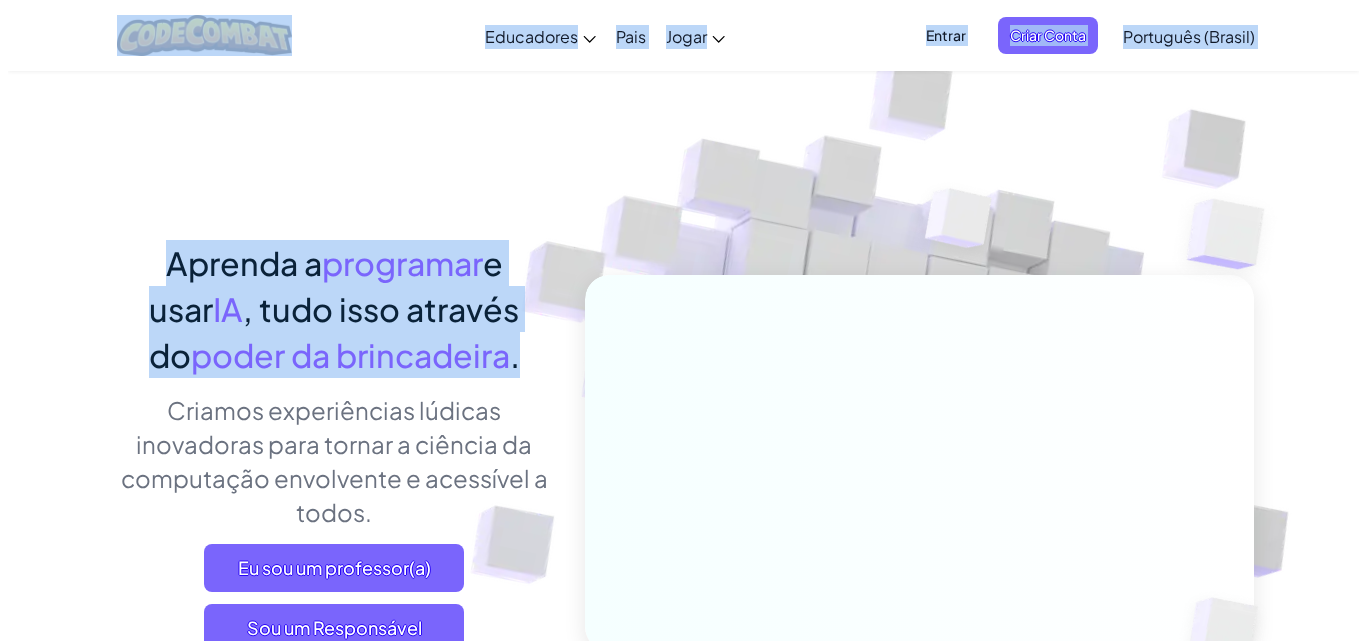 scroll, scrollTop: 100, scrollLeft: 0, axis: vertical 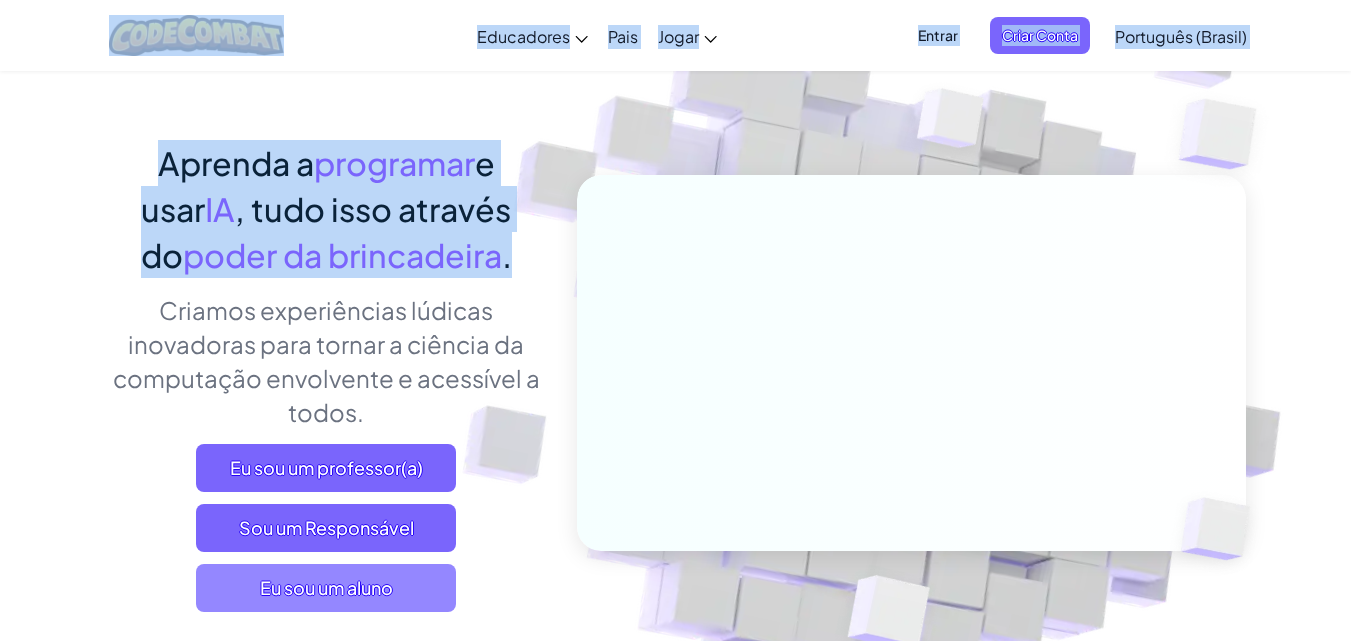 drag, startPoint x: 403, startPoint y: 585, endPoint x: 414, endPoint y: 585, distance: 11 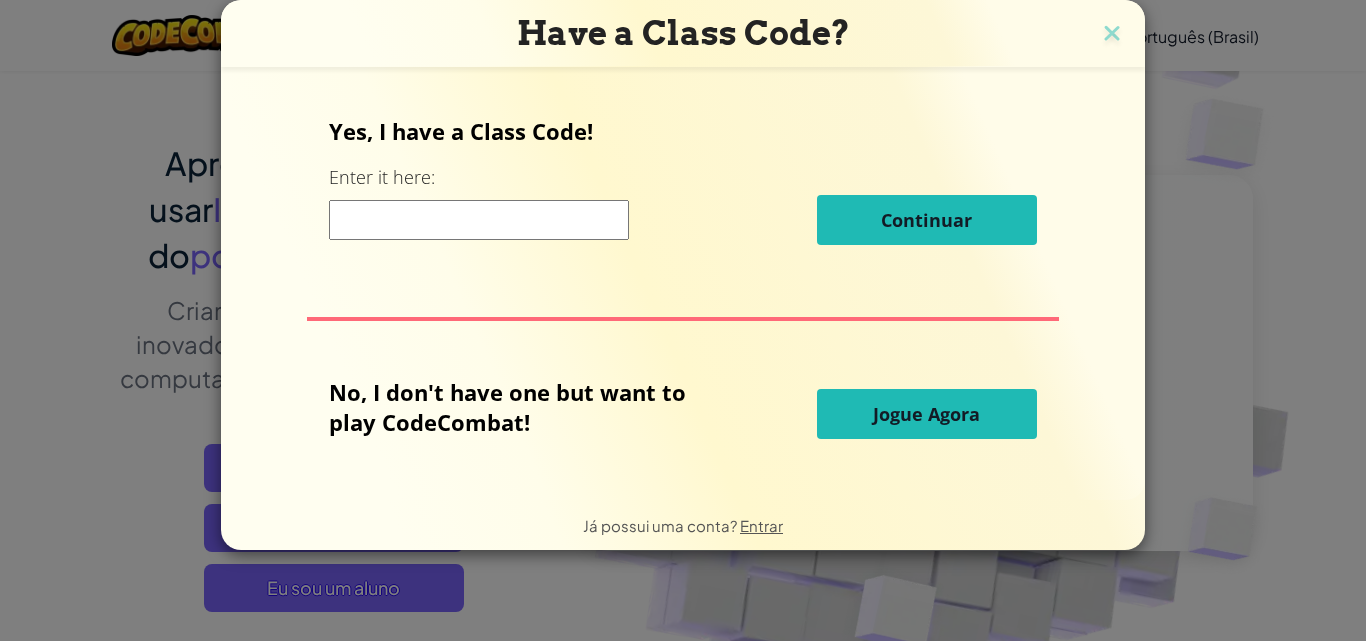 click on "Have a Class Code? Yes, I have a Class Code! Enter it here: Continuar No, I don't have one but want to play CodeCombat! Jogue Agora Já possui uma conta? Entrar" at bounding box center (683, 320) 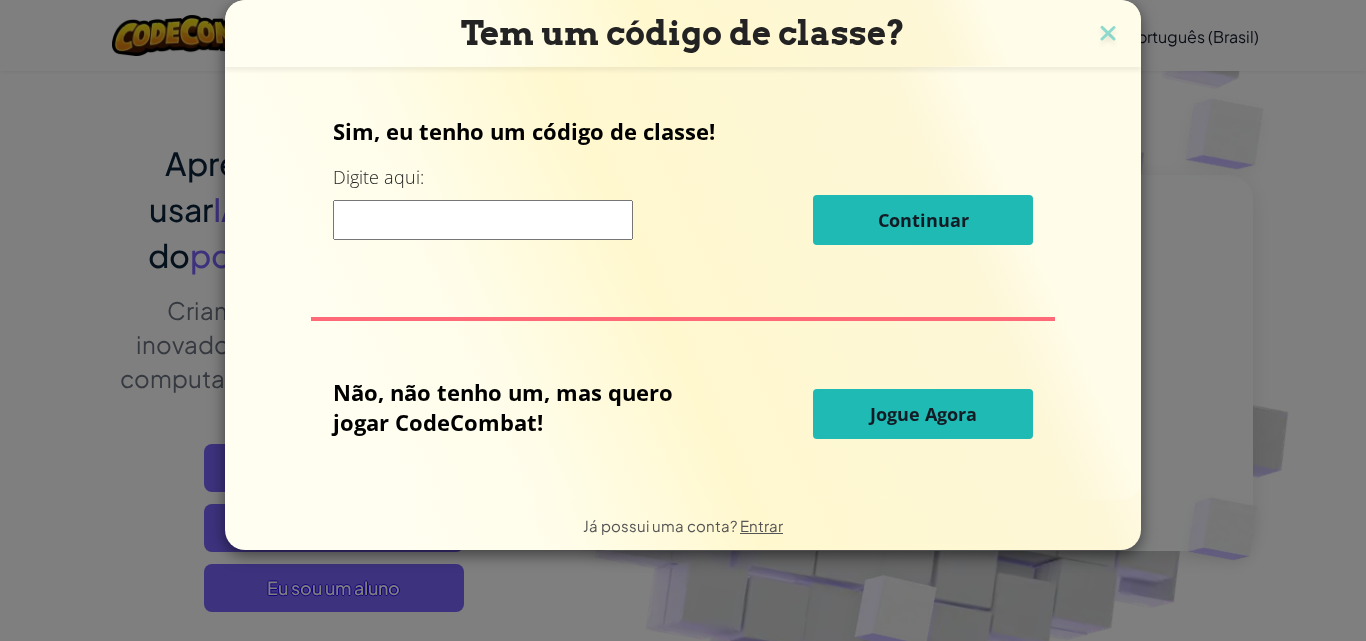 click on "Jogue Agora" at bounding box center (923, 414) 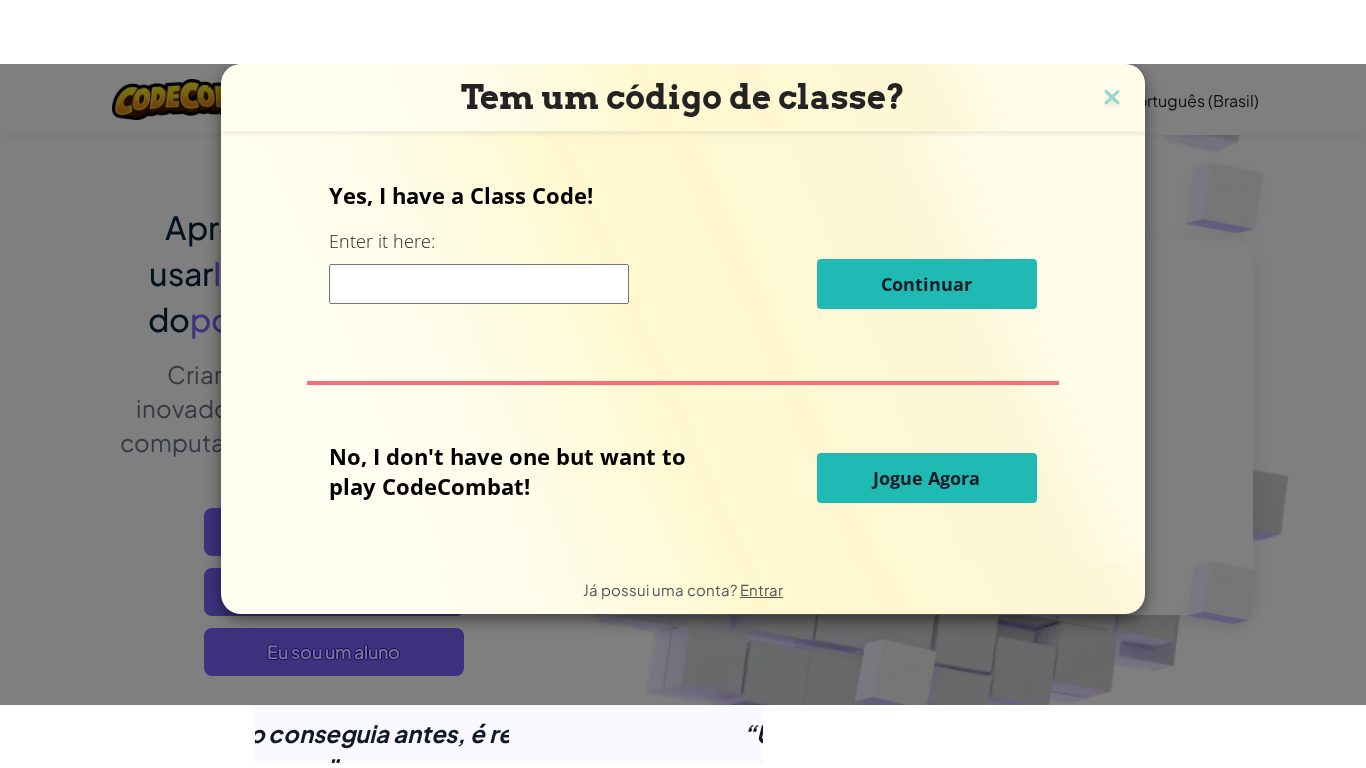 scroll, scrollTop: 0, scrollLeft: 0, axis: both 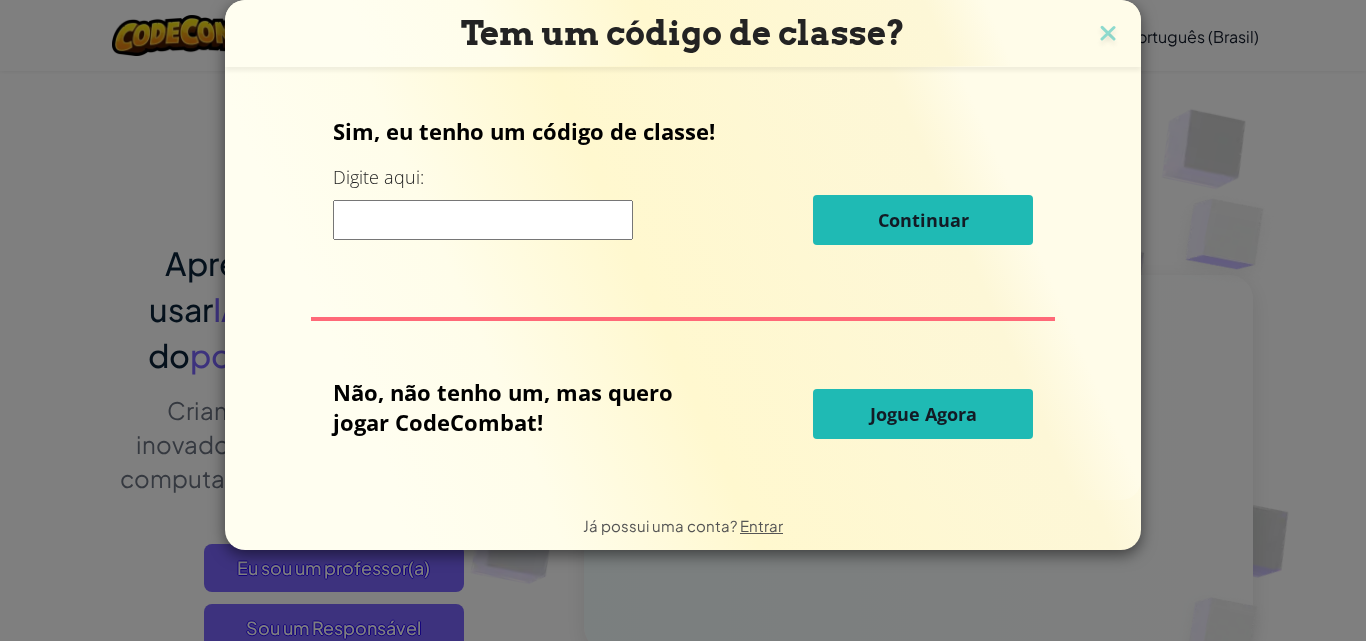 click on "Alternar navegação Educadores Criar conta gratuita Soluções Escolares e Distritais Visualização do Kit de Ferramentas para Professores Alinhamento de Padrões Estudos de Eficácia Histórias de sucesso Desenvolvimento Profissional Hora do Código Subsídios e recursos de financiamento Solicite uma demonstração ou orçamento Pais Jogar Página inicial do CodeCombat Com acesso a todos os [NUMBER] níveis e recursos exclusivos, como animais de estimação, itens premium e heróis, qualquer um pode mergulhar completamente no mundo da codificação. Sala de aula CodeCombat Um currículo completo de Ciência da Computação que abrange desde conceitos básicos até desenvolvimento web, desenvolvimento de jogos e AP CSP. CodeCombat Júnior Our flagship K-5 curriculum features a progression of learning levels that teach basic coding concepts at a slower pace, modeled specifically for elementary students. Ozaria Classroom AP CSP AI League Esports CodeCombat Worlds on Roblox AI HackStack AI Junior (Beta) Entrar" at bounding box center [683, 6727] 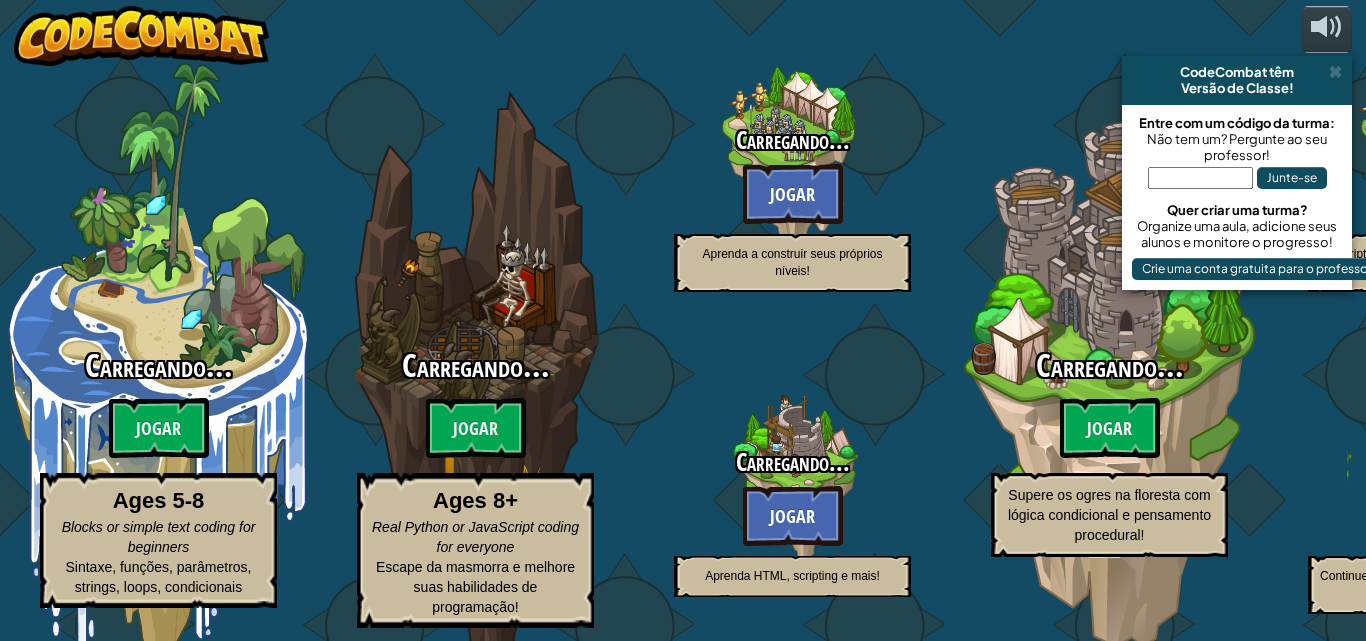 select on "pt-BR" 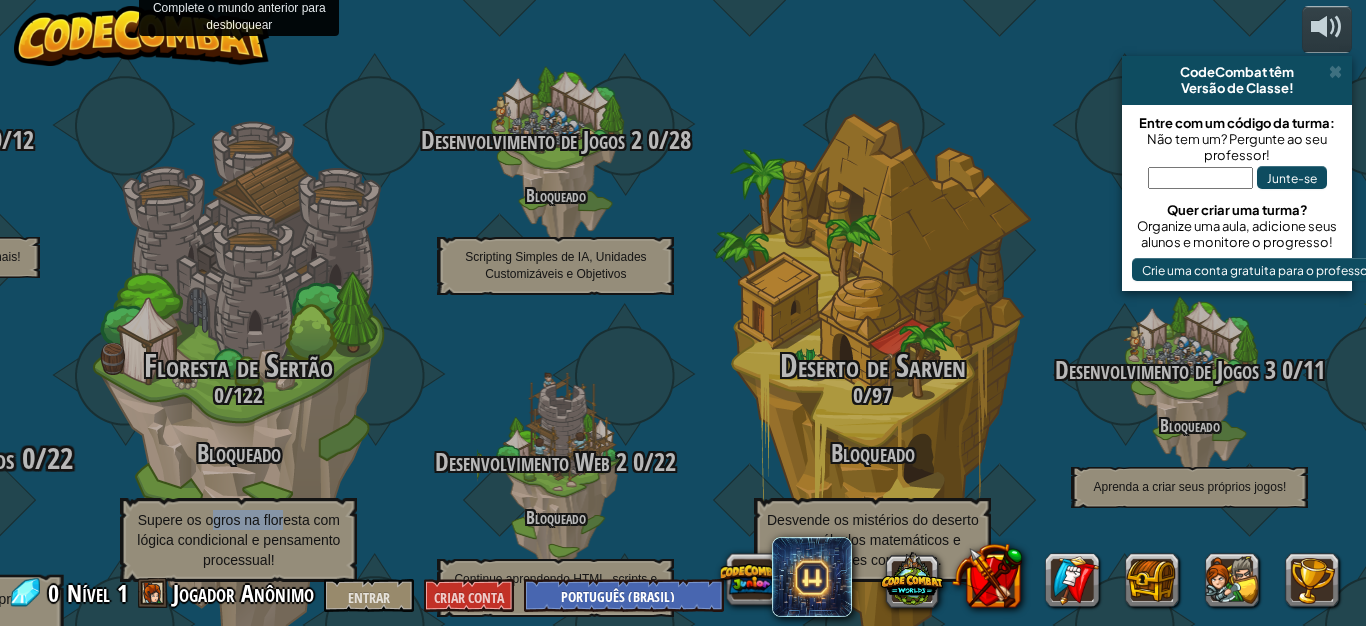 drag, startPoint x: 303, startPoint y: 481, endPoint x: 27, endPoint y: 486, distance: 276.0453 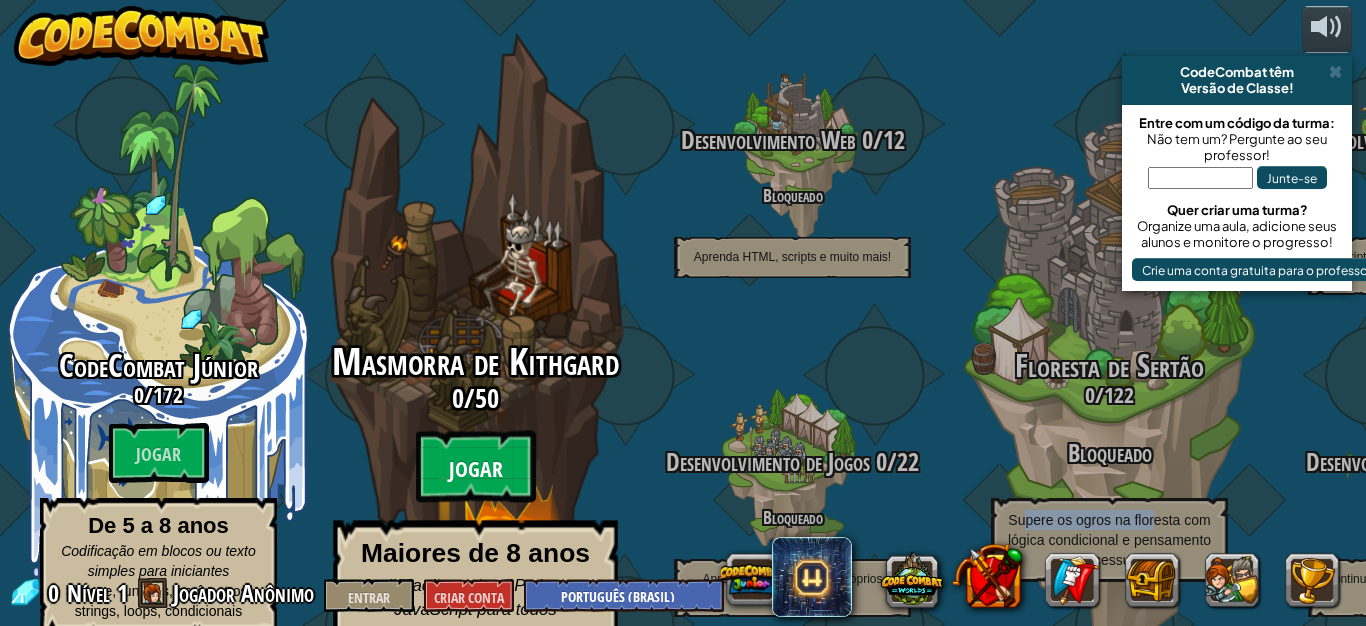 click on "Jogar" at bounding box center (476, 467) 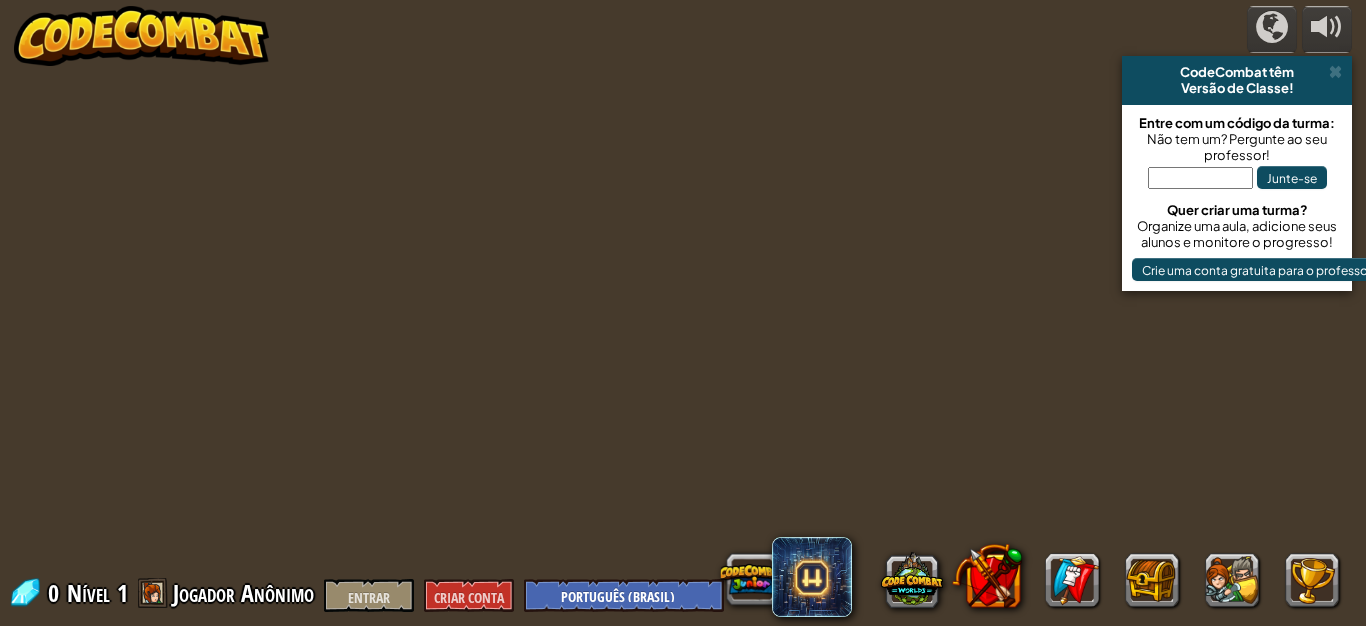 select on "pt-BR" 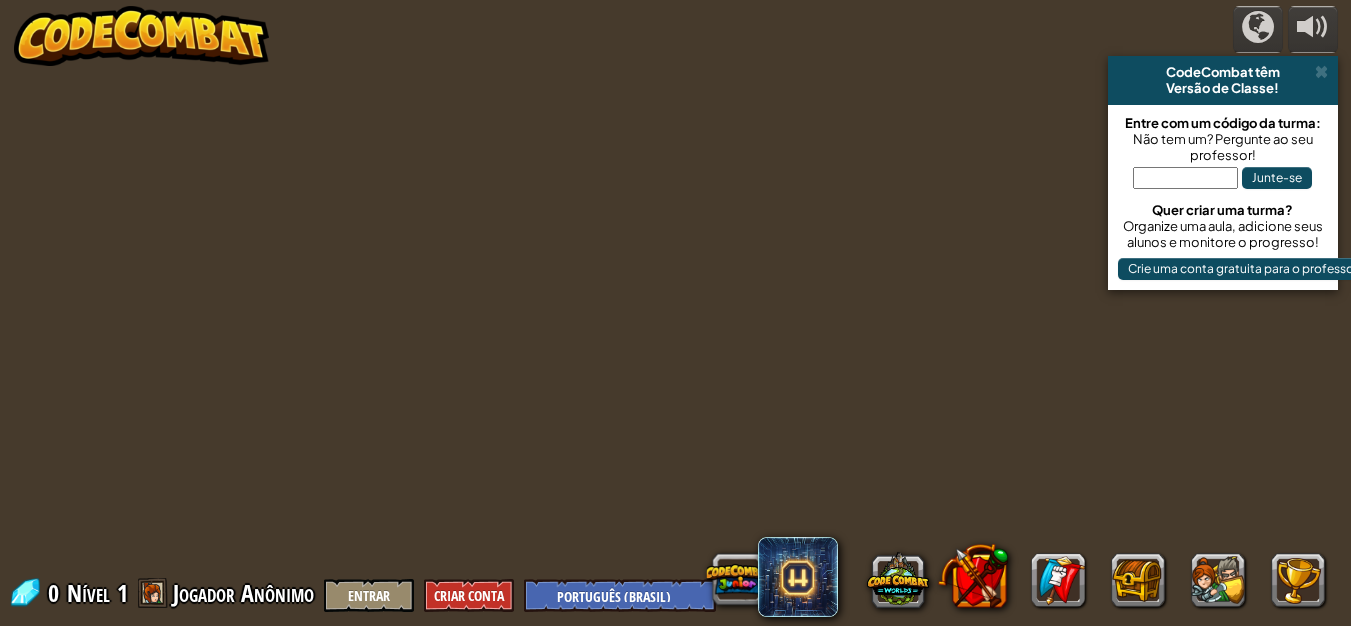 select on "pt-BR" 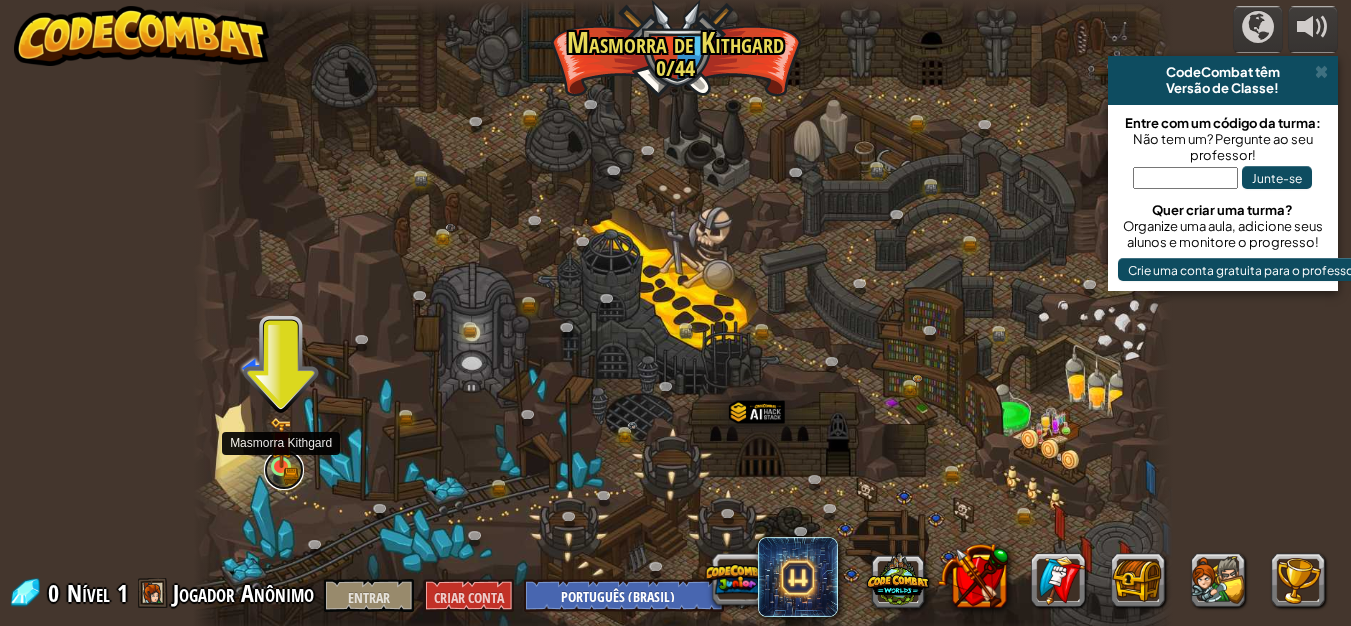 click at bounding box center [284, 470] 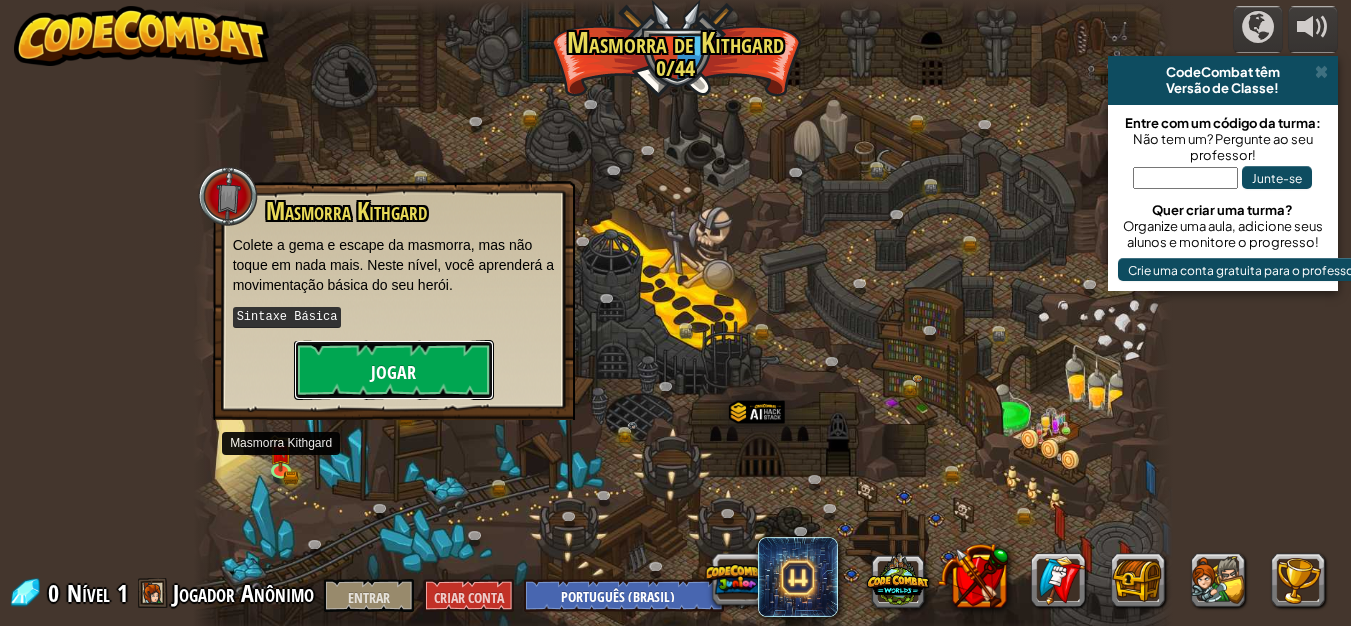 click on "Jogar" at bounding box center [394, 370] 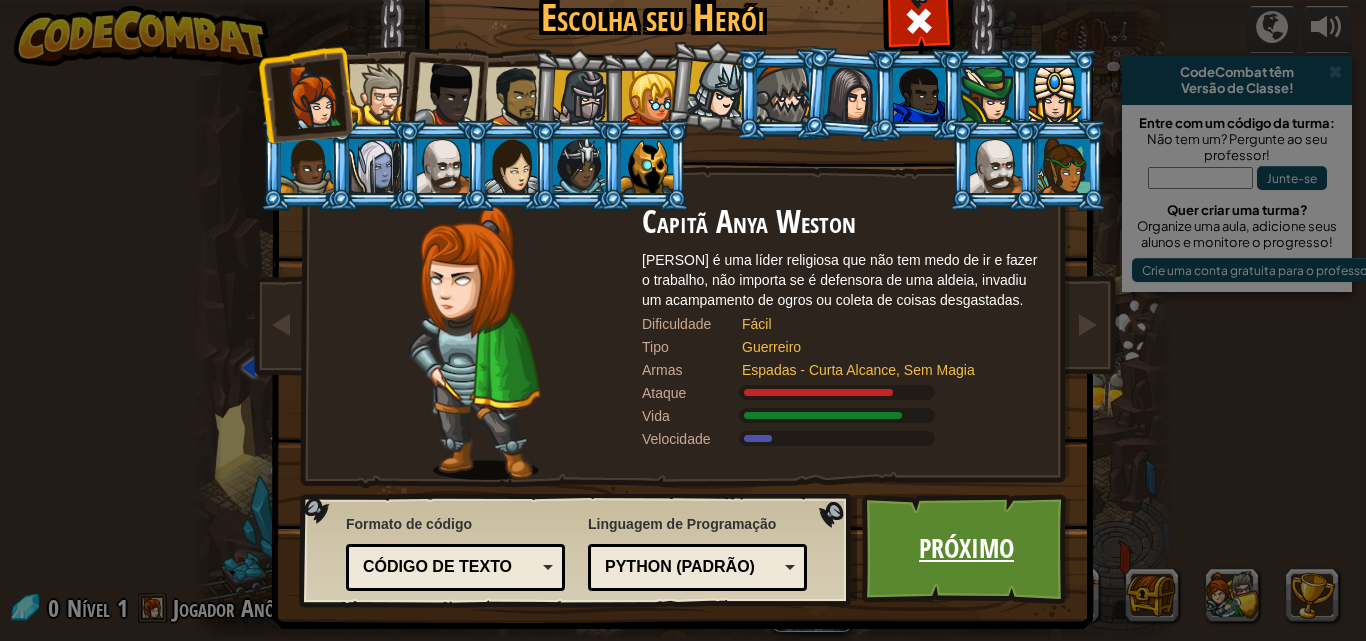 click on "Próximo" at bounding box center [966, 548] 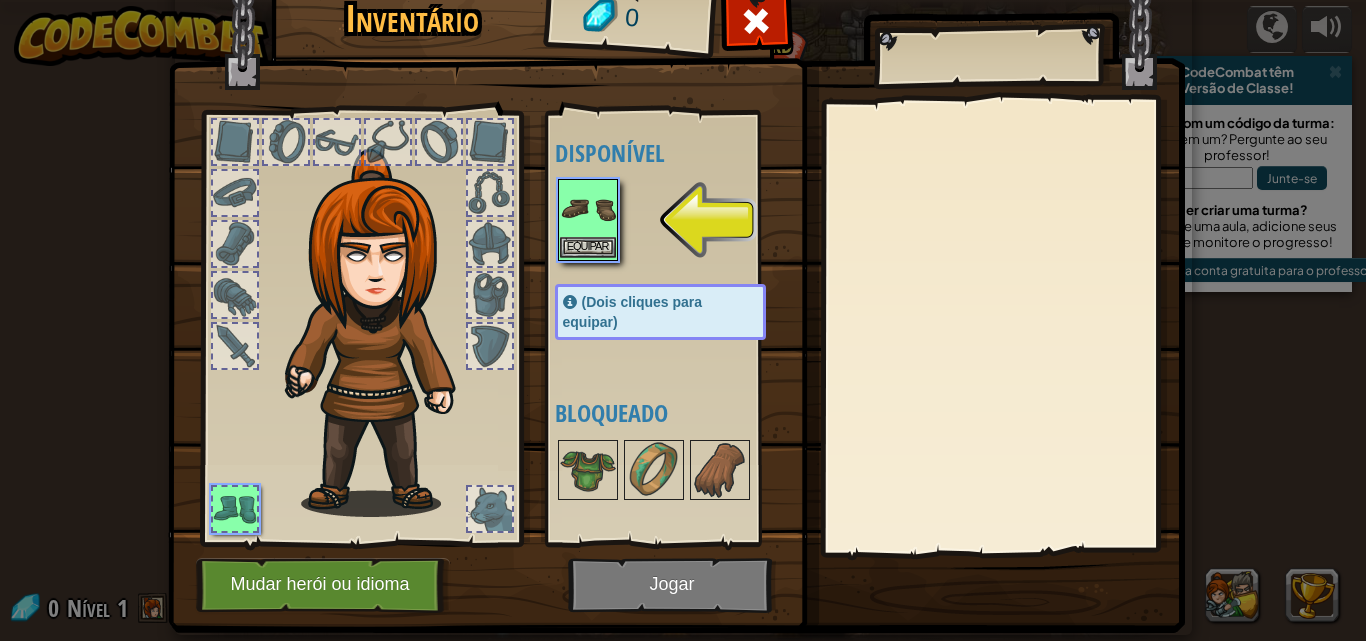 click at bounding box center [588, 209] 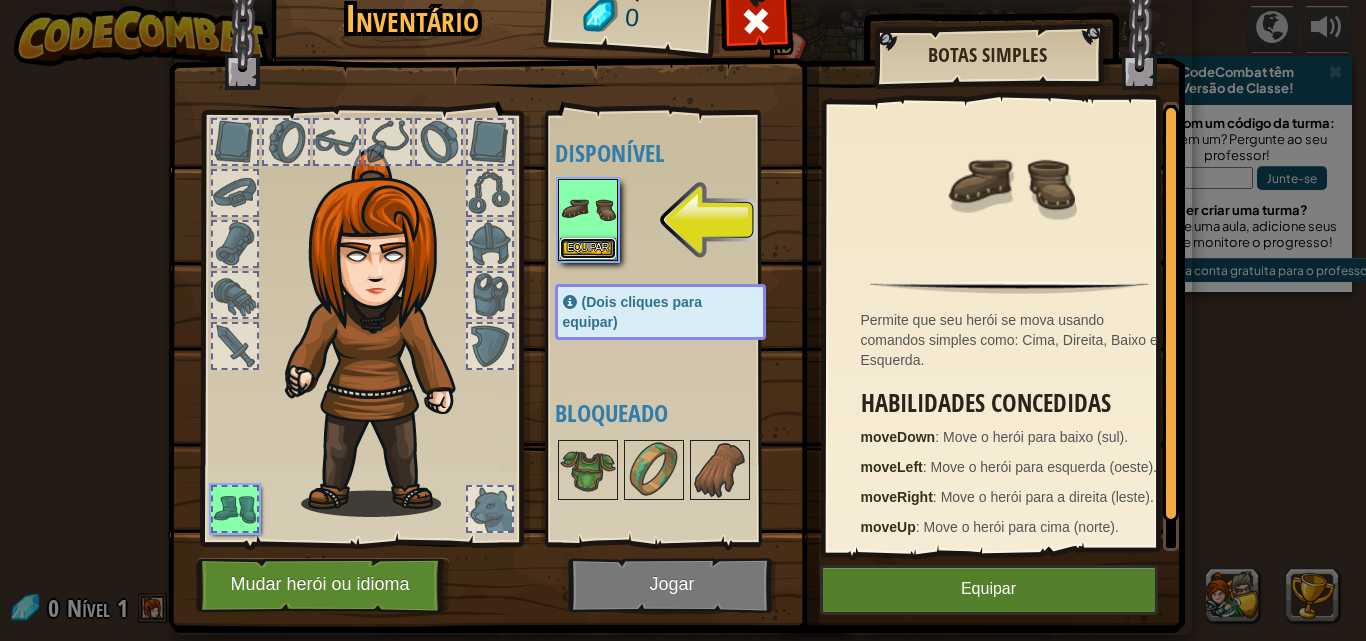click on "Equipar" at bounding box center [588, 248] 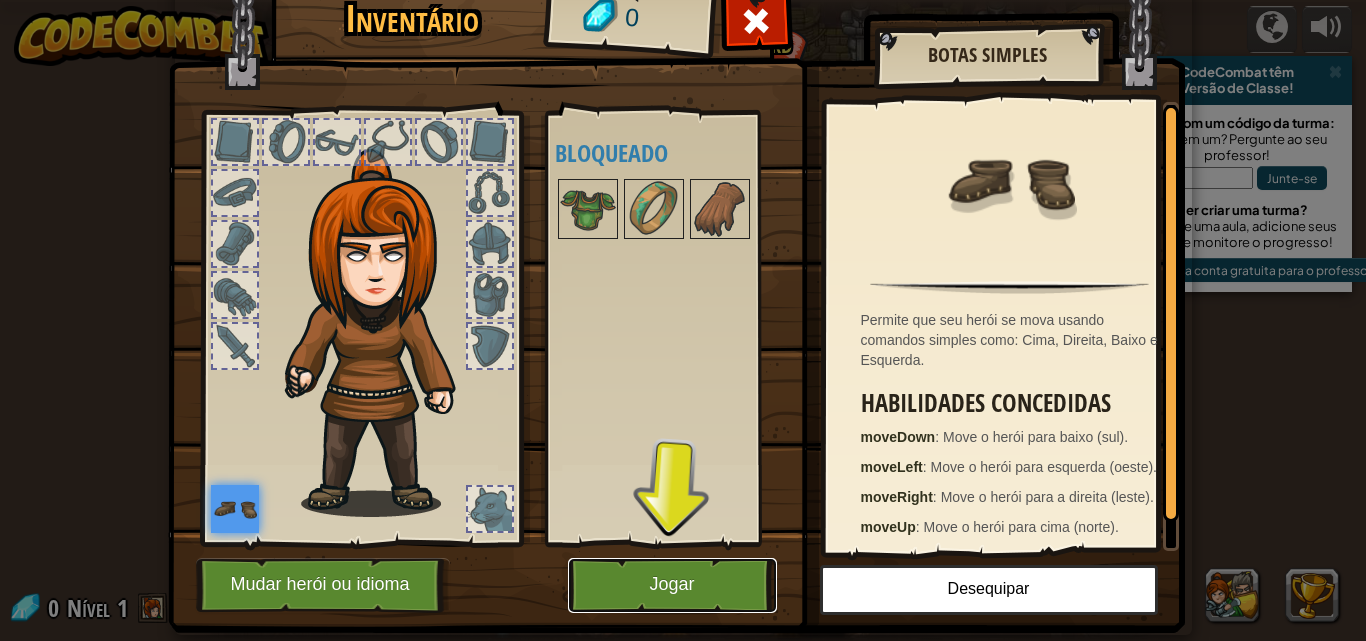 click on "Jogar" at bounding box center (672, 585) 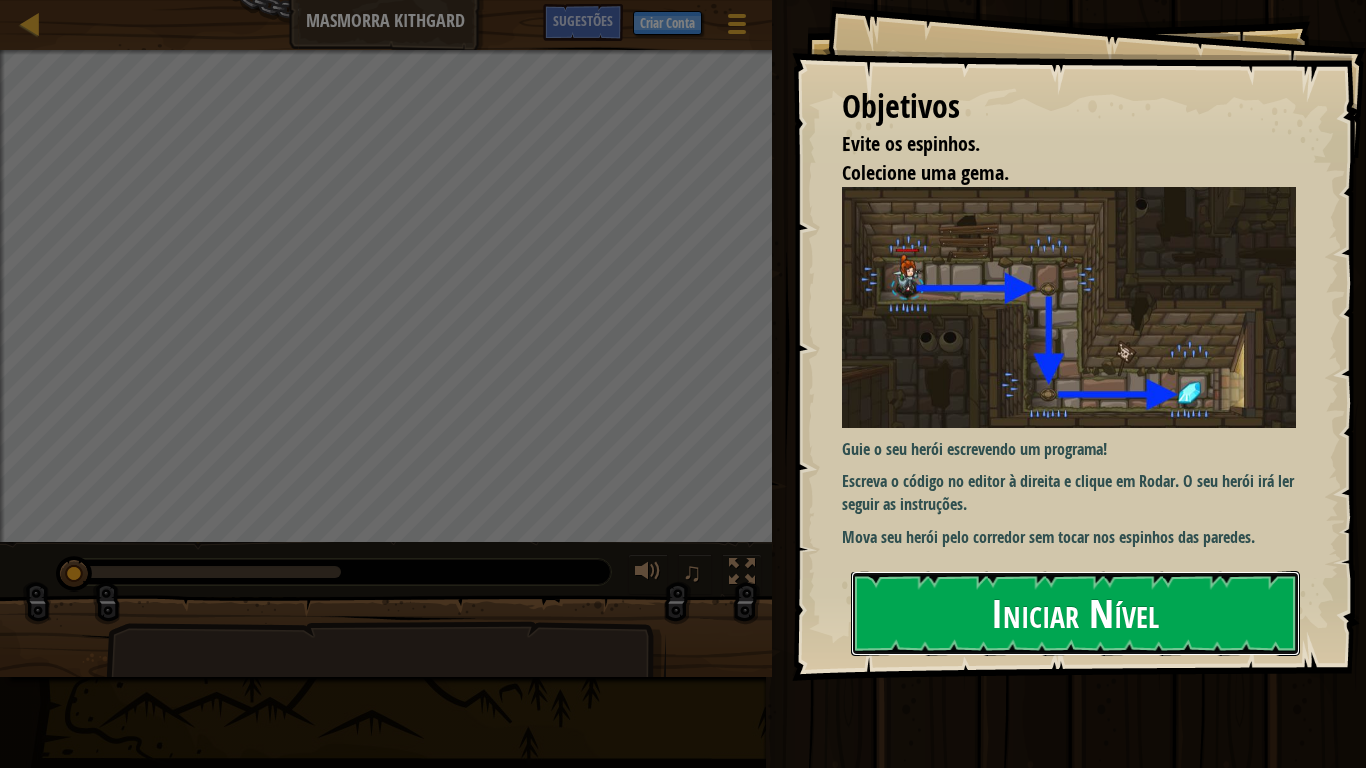 click on "Iniciar Nível" at bounding box center (1075, 613) 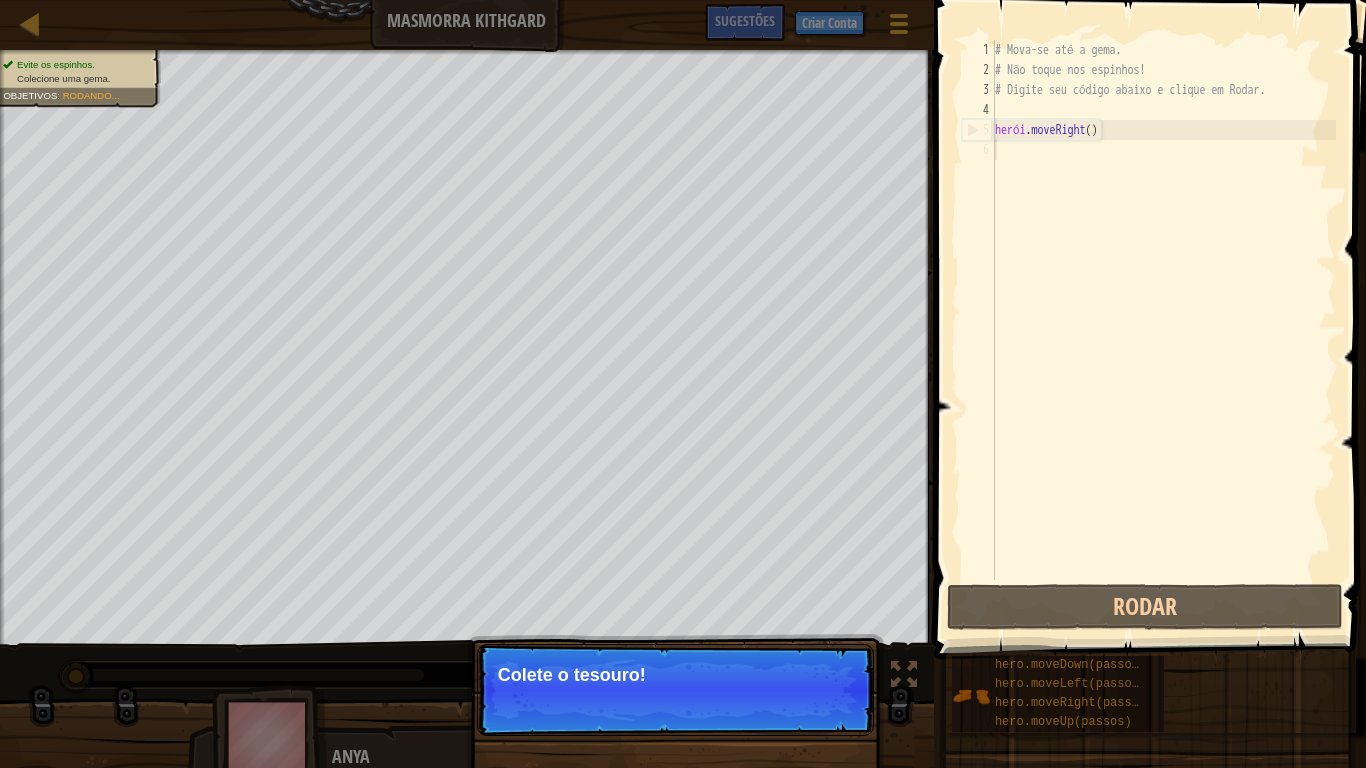 click on "Mapa Masmorra Kithgard Menu do Jogo Pronto Criar Conta Sugestões 1     ???????????? ???????????? ???????????? ???????????? ???????????? ???????????? ???????????? ???????????? XXXXXXXXXXXXXXXXXXXXXXXXXXXXXXXXXXXXXXXXXXXXXXXXXXXXXXXXXXXXXXXXXXXXXXXXXXXXXXXXXXXXXXXXXXXXXXXXXXXXXXXXXXXXXXXXXXXXXXXXXXXXXXXXXXXXXXXXXXXXXXXXXXXXXXXXXXXXXXXXXXXXXXXXXXXXXXXXXXXXXXXXXXXXXXXXXXXXXXXXXXXXXXXXXXXXXXXXXXXXXXXXXXXXXXXXXXXXXXXXXXXXXXXXXXXXXXXX Solução × Sugestões 1 2 3 4 5 6 # Mova-se até a gema. # Não toque nos espinhos! # Digite seu código abaixo e clique em Rodar. herói  .  moveRight  (  )     ???????????? ???????????? ???????????? ???????????? ???????????? ???????????? ???????????? ???????????? Código Salvo Linguagem de programação  :  Python Rodar / /" at bounding box center [683, 384] 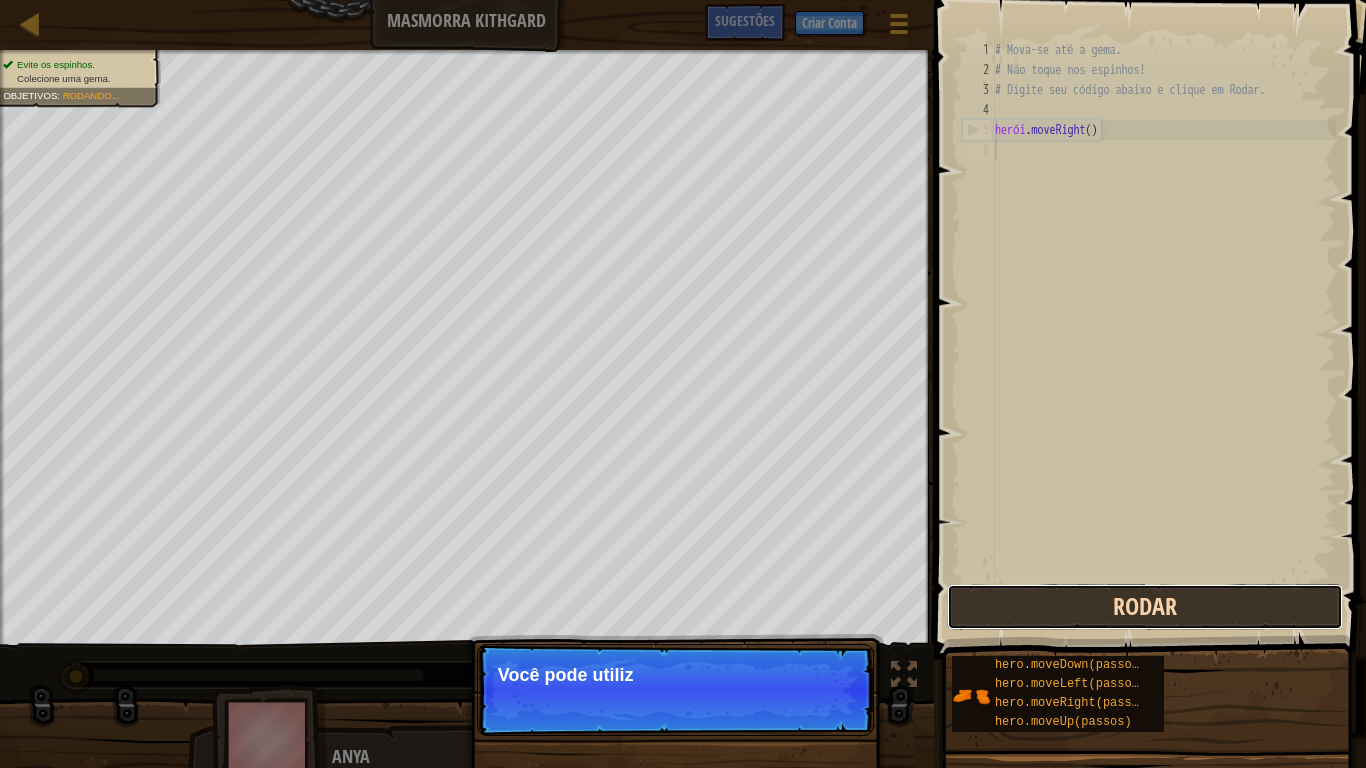 click on "Rodar" at bounding box center (1145, 607) 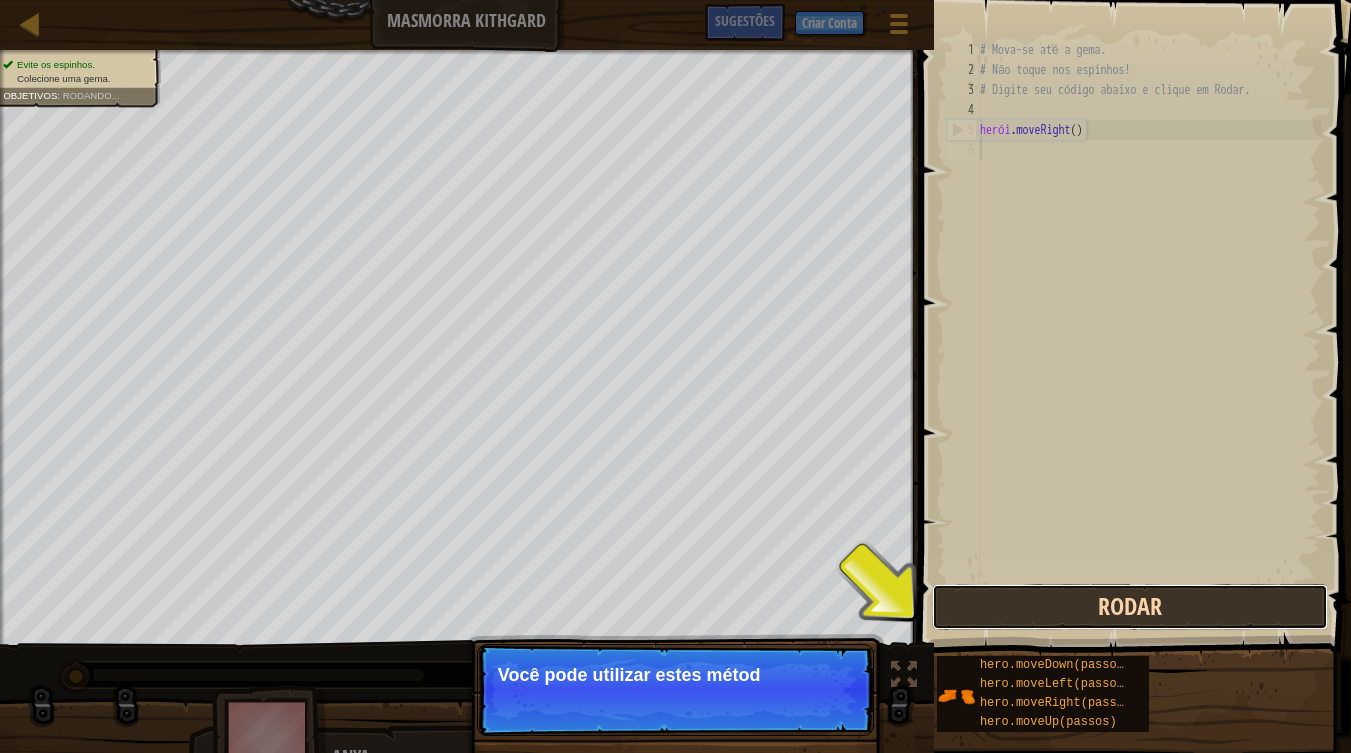 click on "Rodar" at bounding box center (1130, 607) 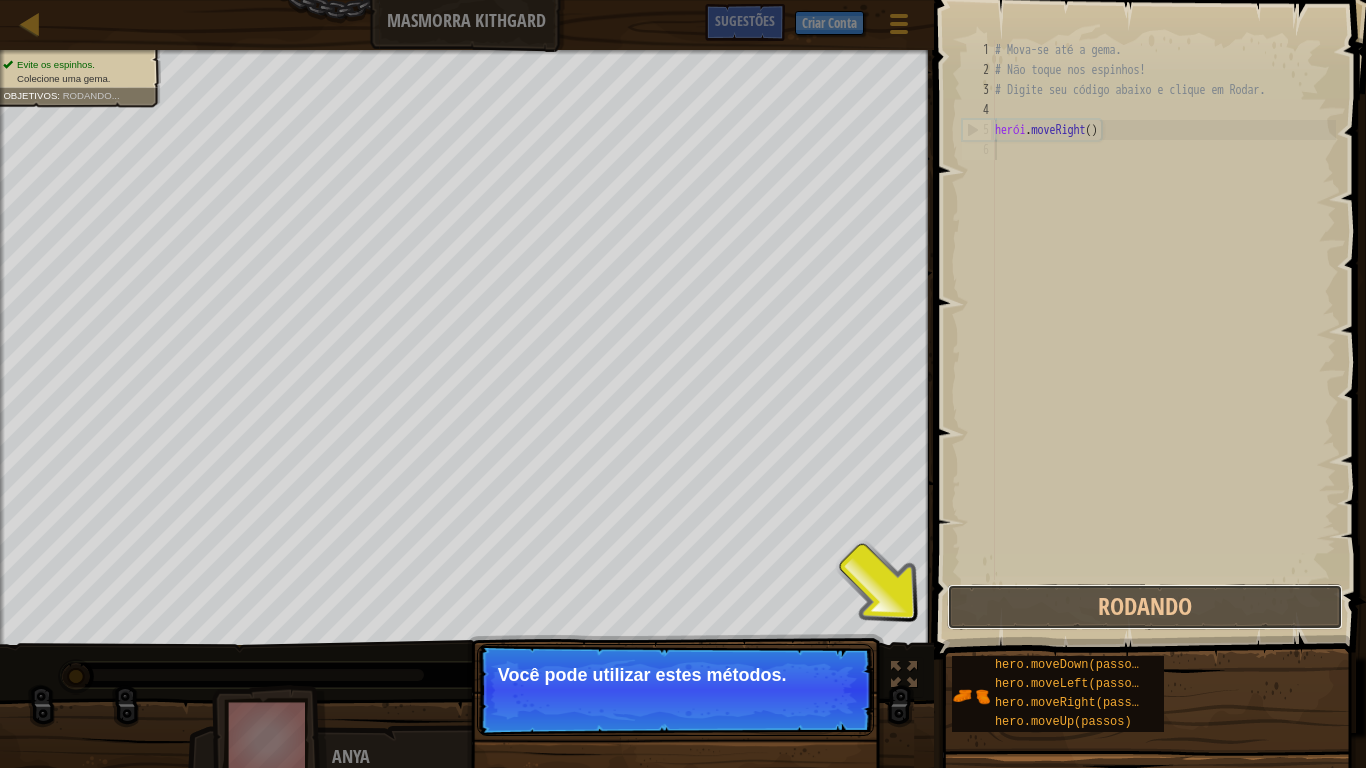 click on "Você pode utilizar estes métodos." at bounding box center (675, 675) 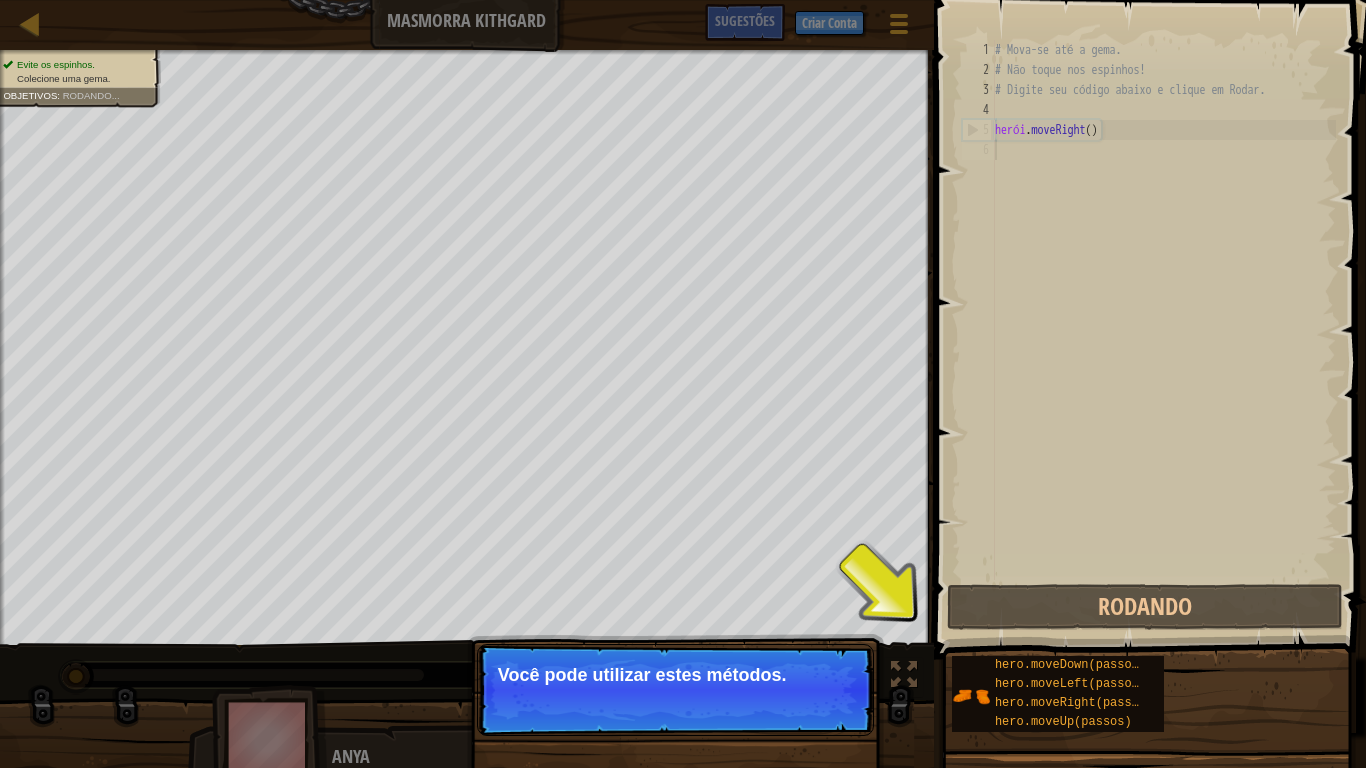 click on "Continuar  Você pode utilizar estes métodos." at bounding box center (675, 690) 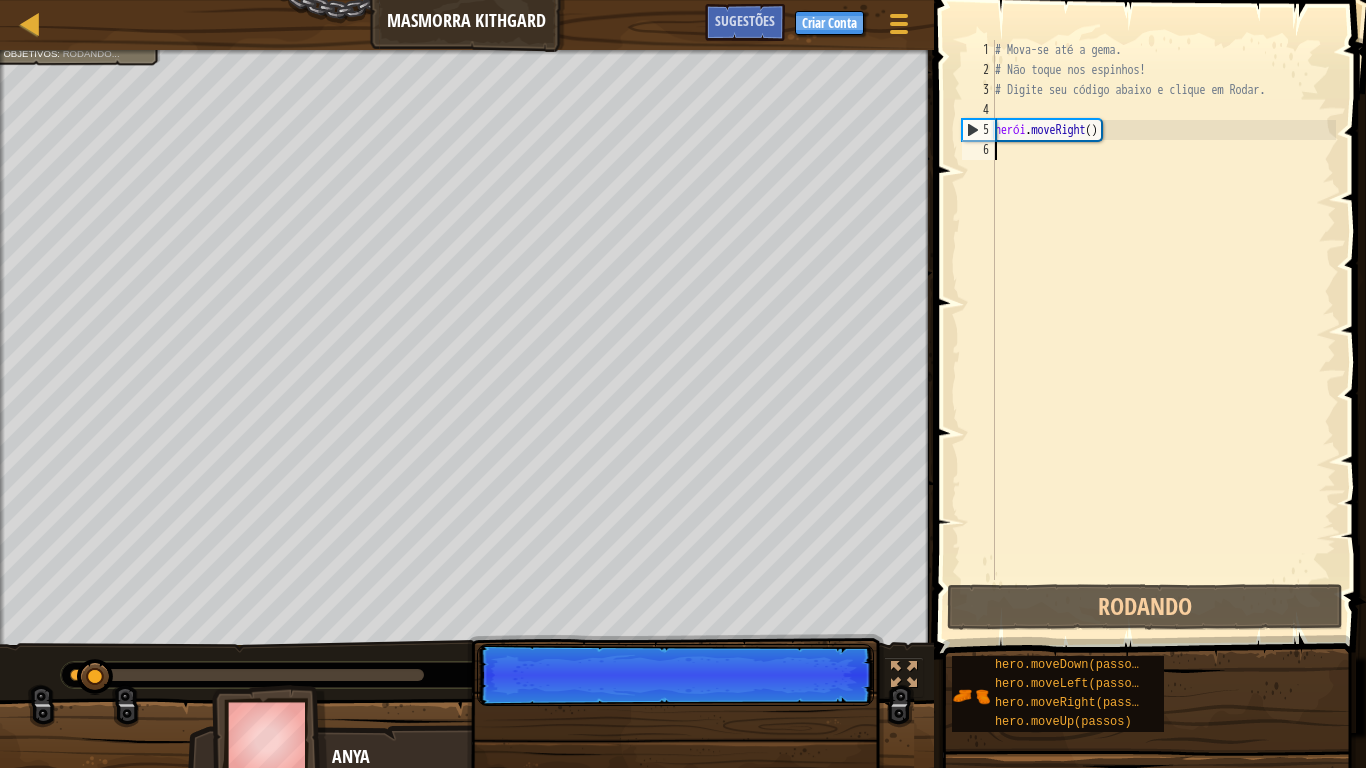 scroll, scrollTop: 9, scrollLeft: 0, axis: vertical 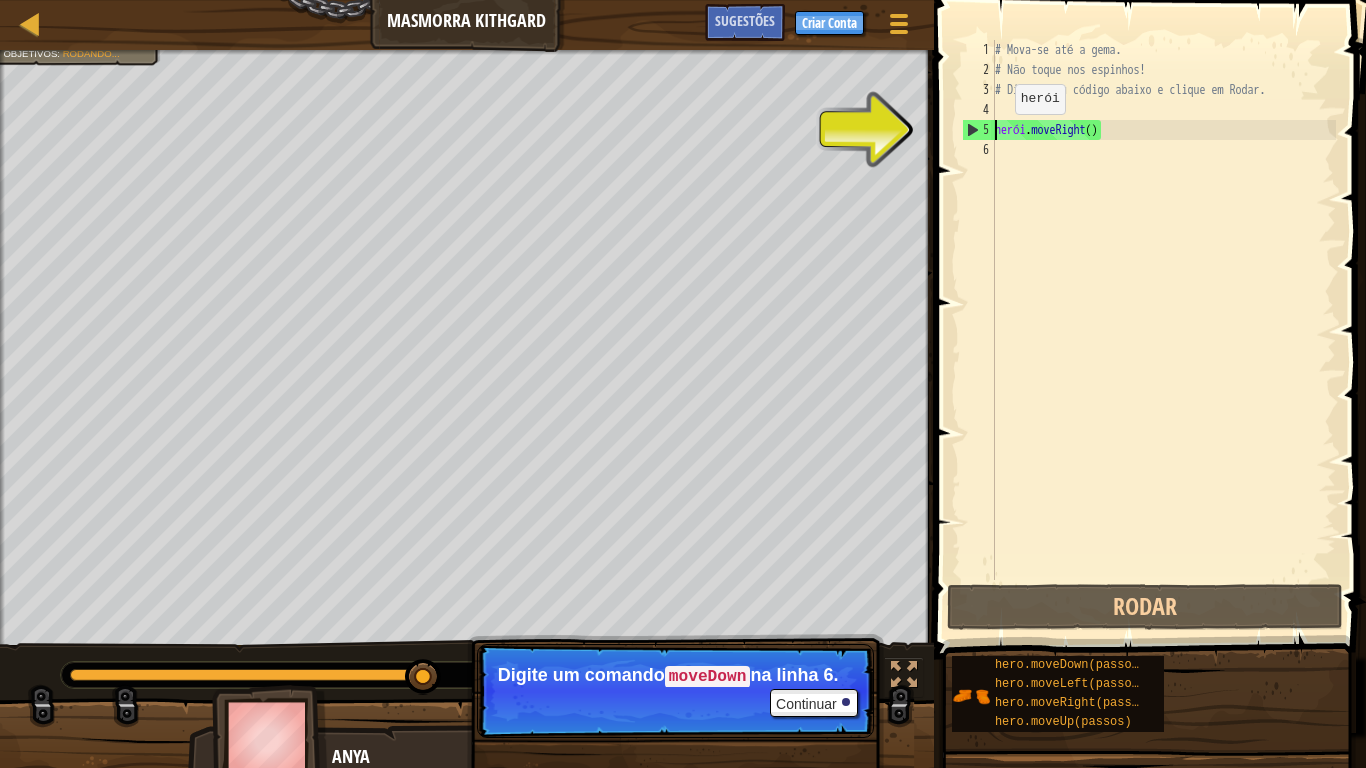 click on "# Digite seu código abaixo e clique em Rodar. herói  .  moveRight  (  )" at bounding box center [1163, 330] 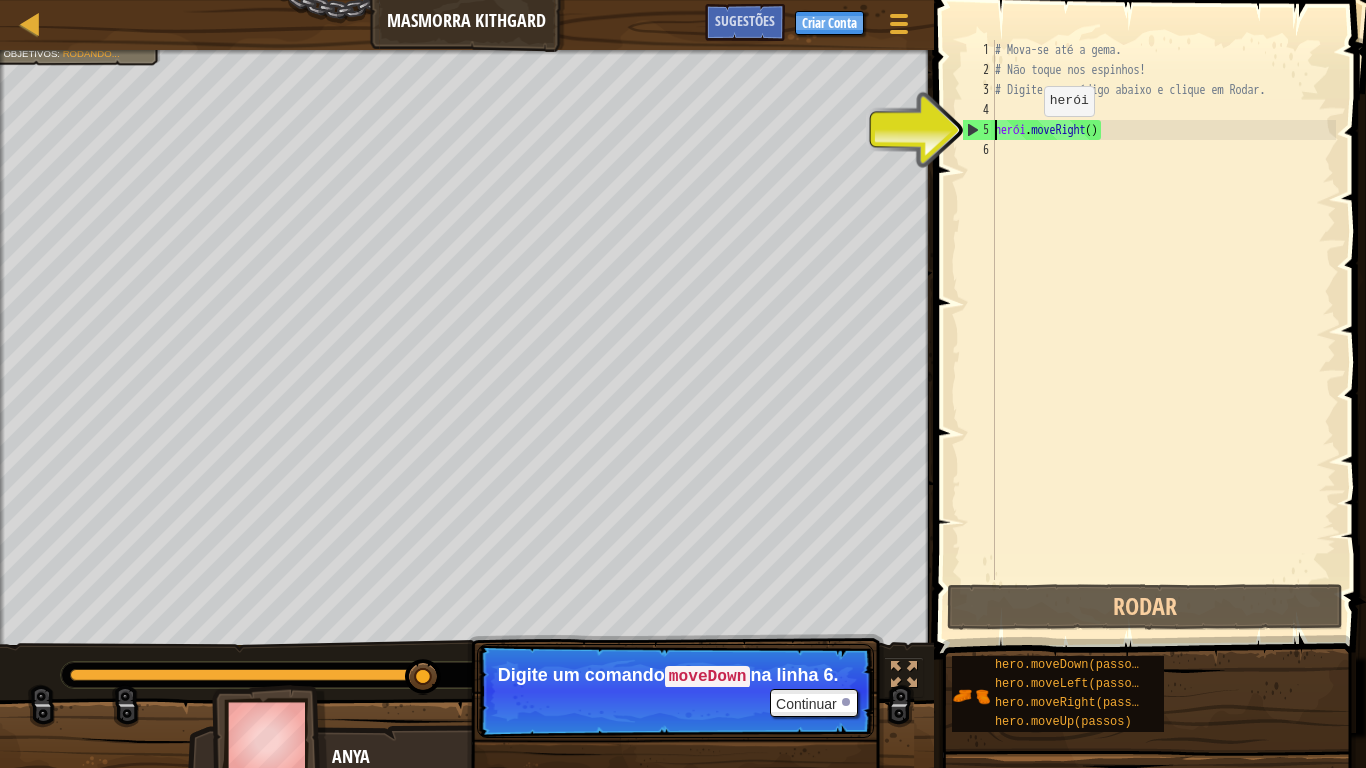 click on "# Digite seu código abaixo e clique em Rodar. herói  .  moveRight  (  )" at bounding box center [1163, 330] 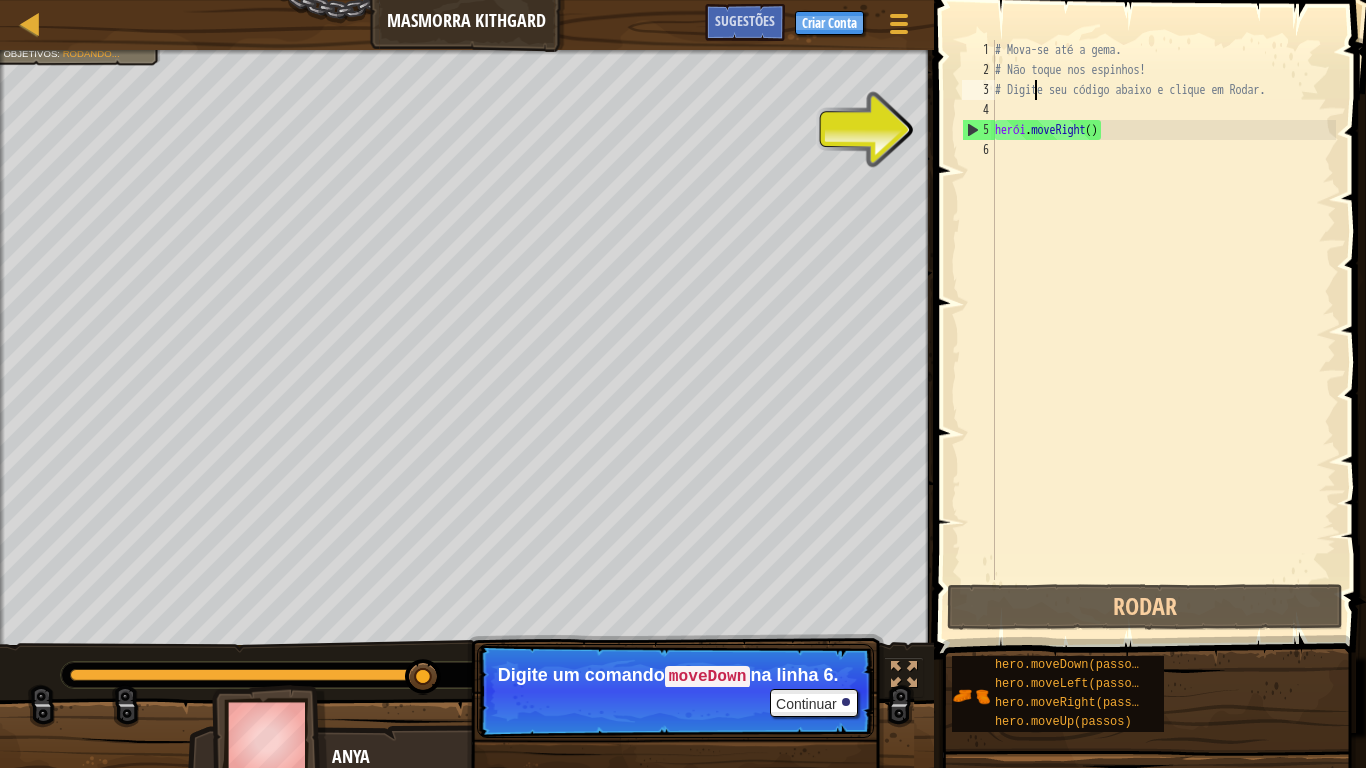 drag, startPoint x: 1035, startPoint y: 92, endPoint x: 1160, endPoint y: 180, distance: 152.86923 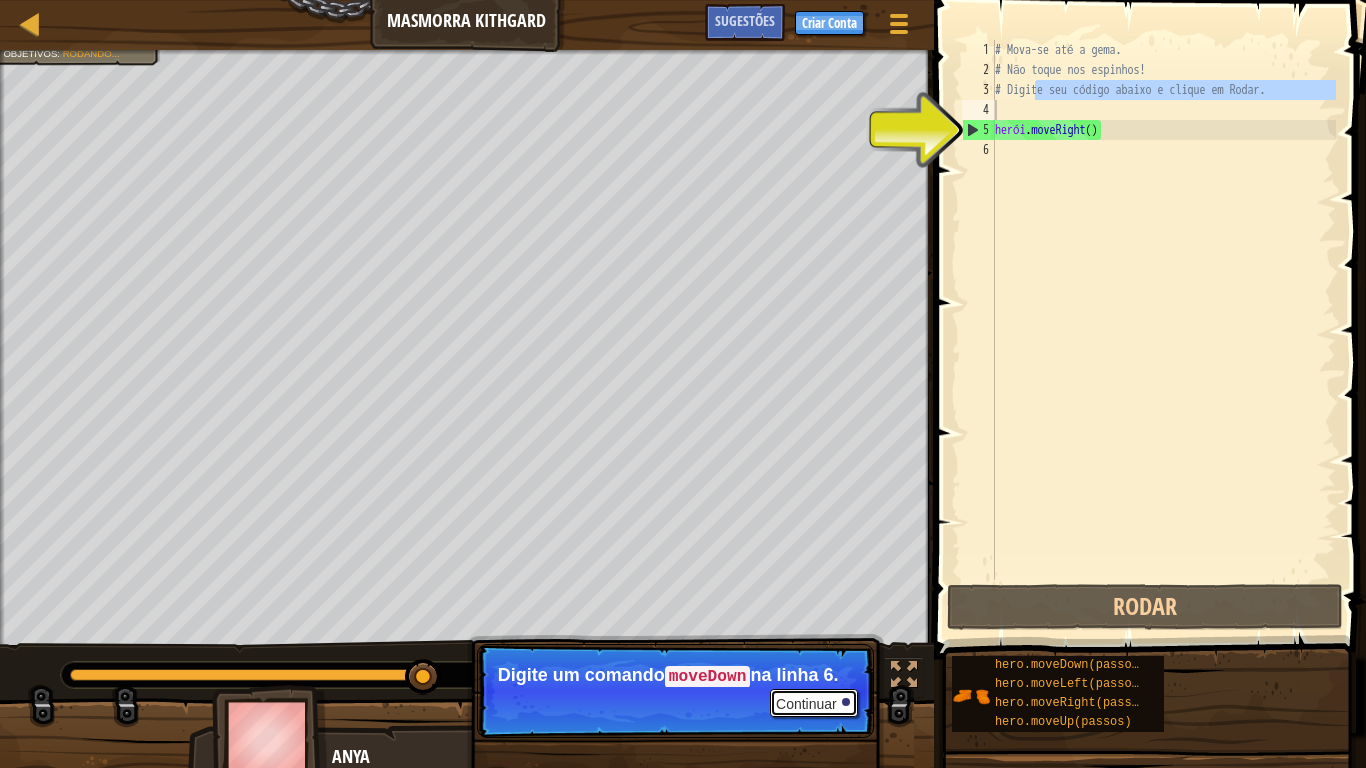 click on "Continuar" at bounding box center (814, 703) 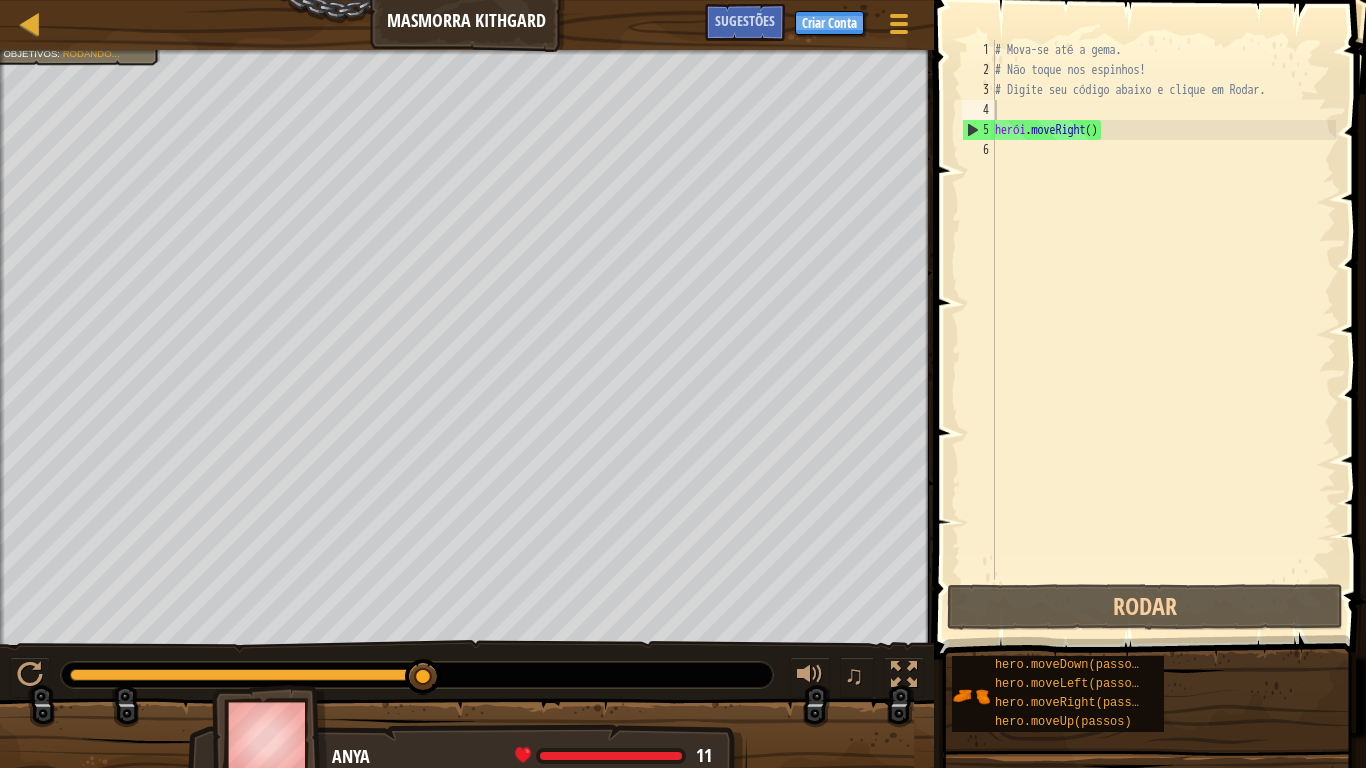 click at bounding box center [467, 748] 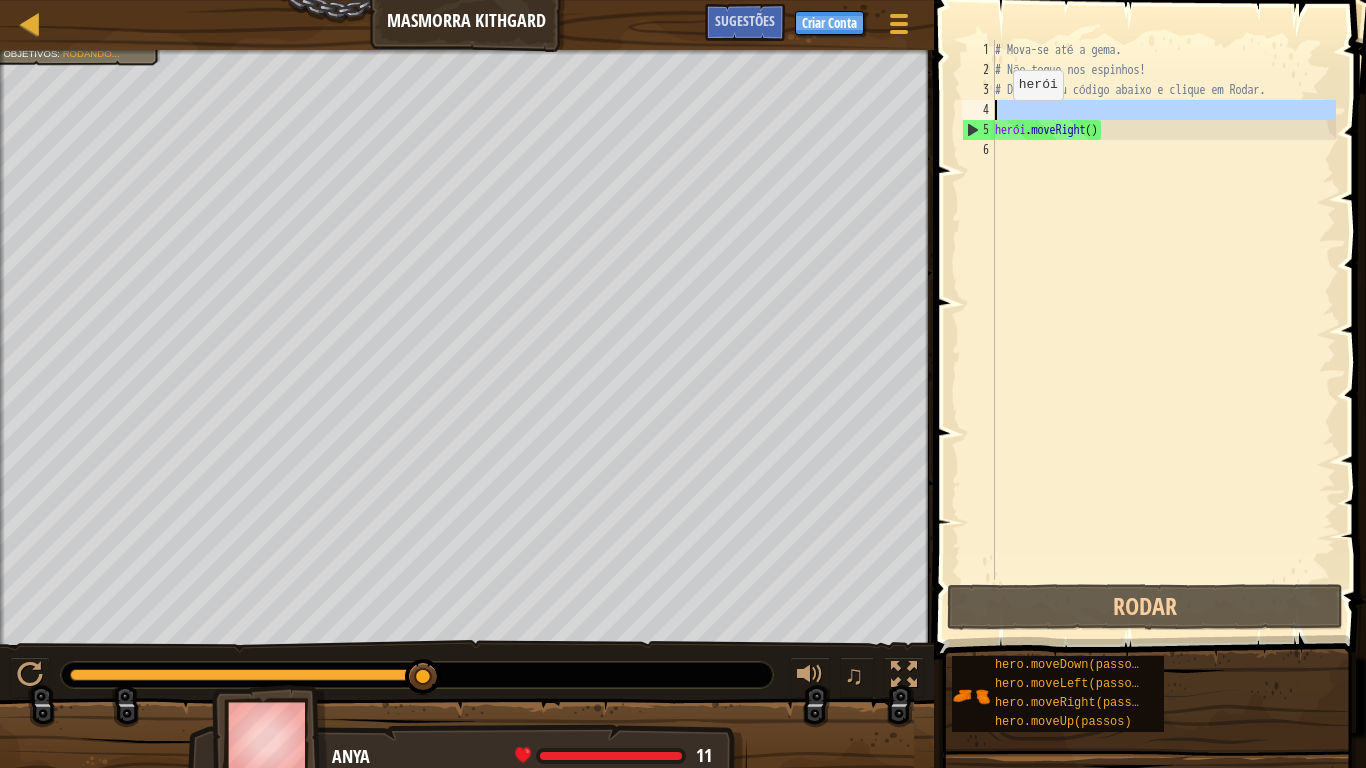 click on "4" at bounding box center [978, 110] 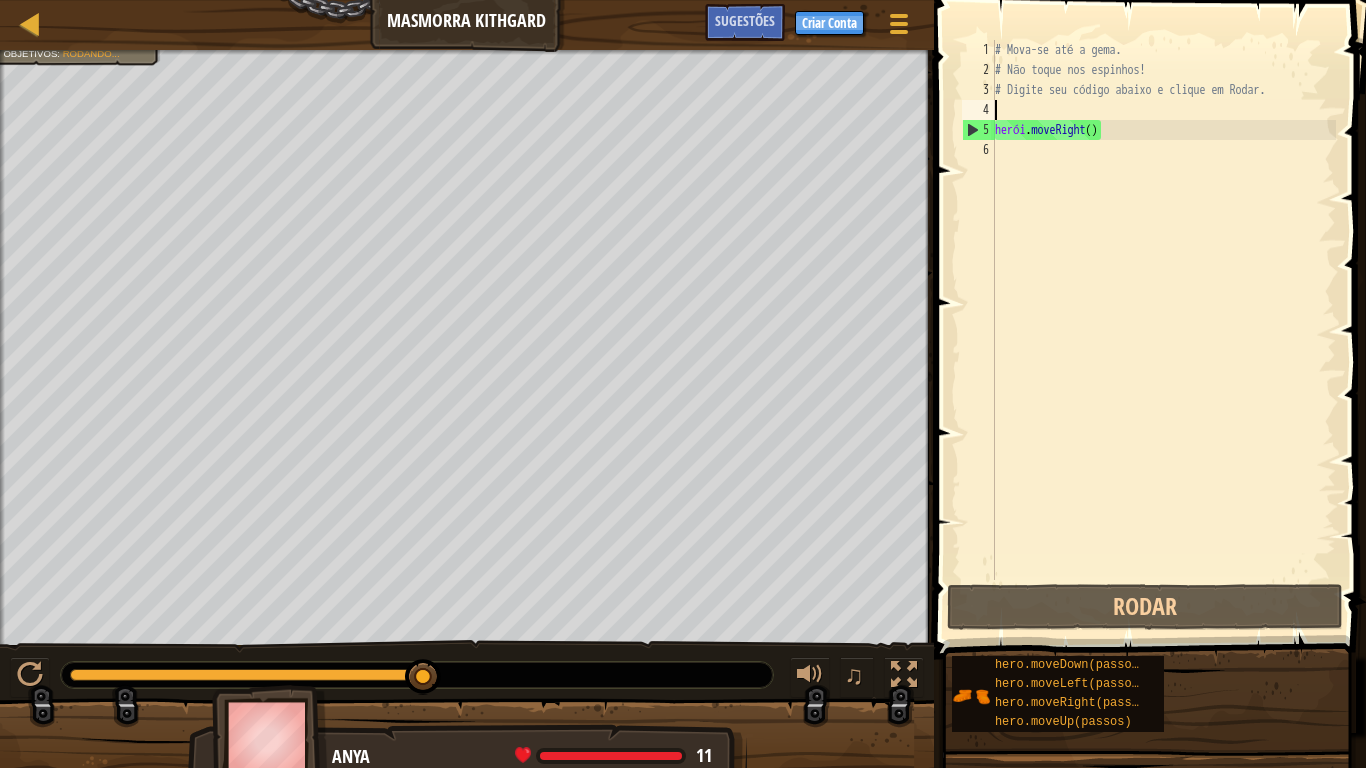 drag, startPoint x: 996, startPoint y: 113, endPoint x: 988, endPoint y: 59, distance: 54.589375 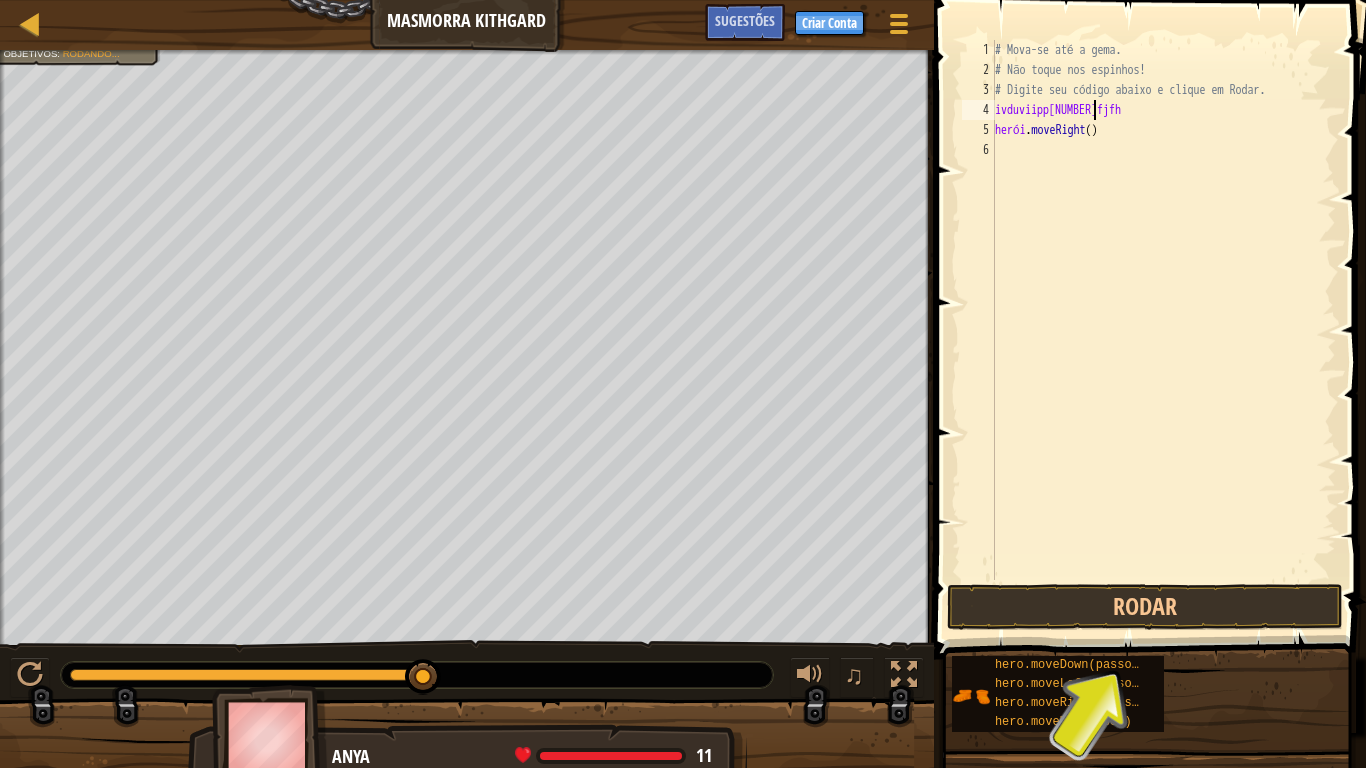 scroll, scrollTop: 9, scrollLeft: 7, axis: both 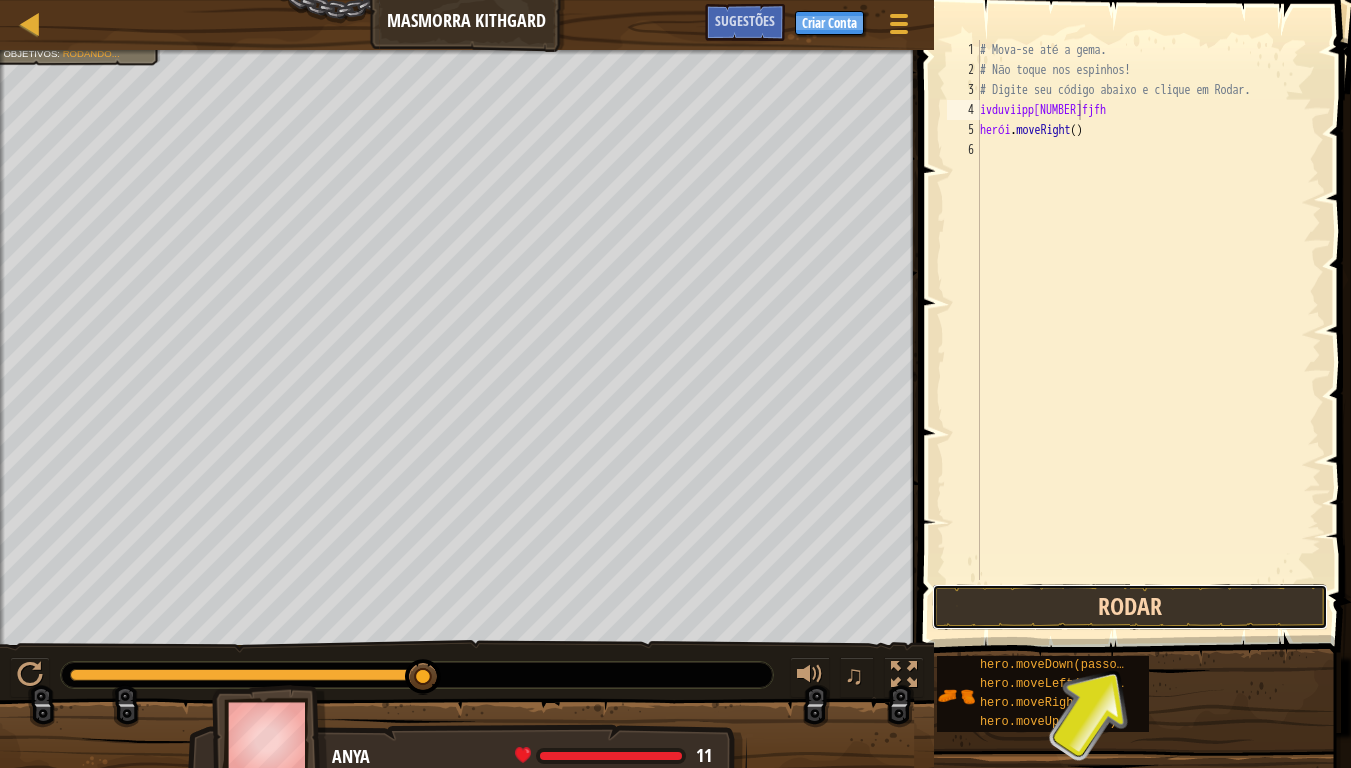 click on "Rodar" at bounding box center (1130, 607) 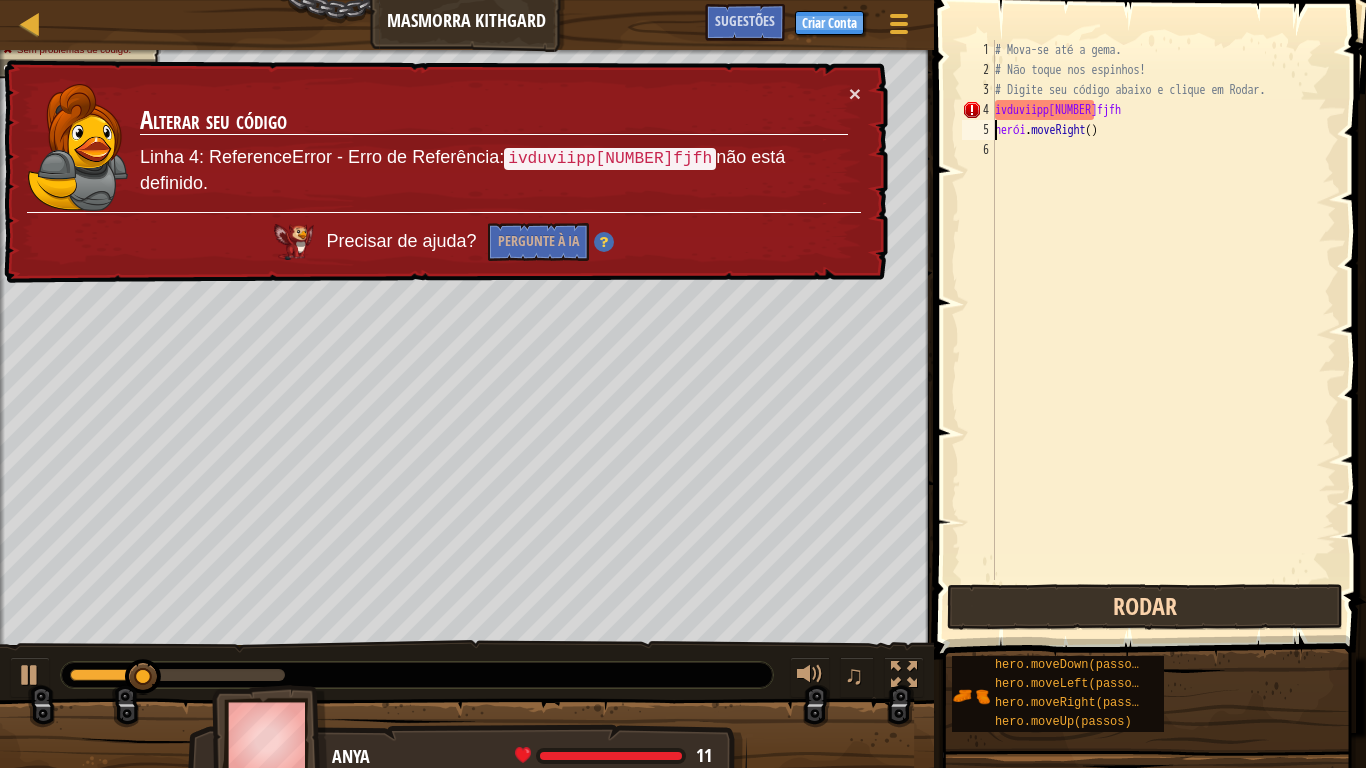 type on "hero.moveRight()" 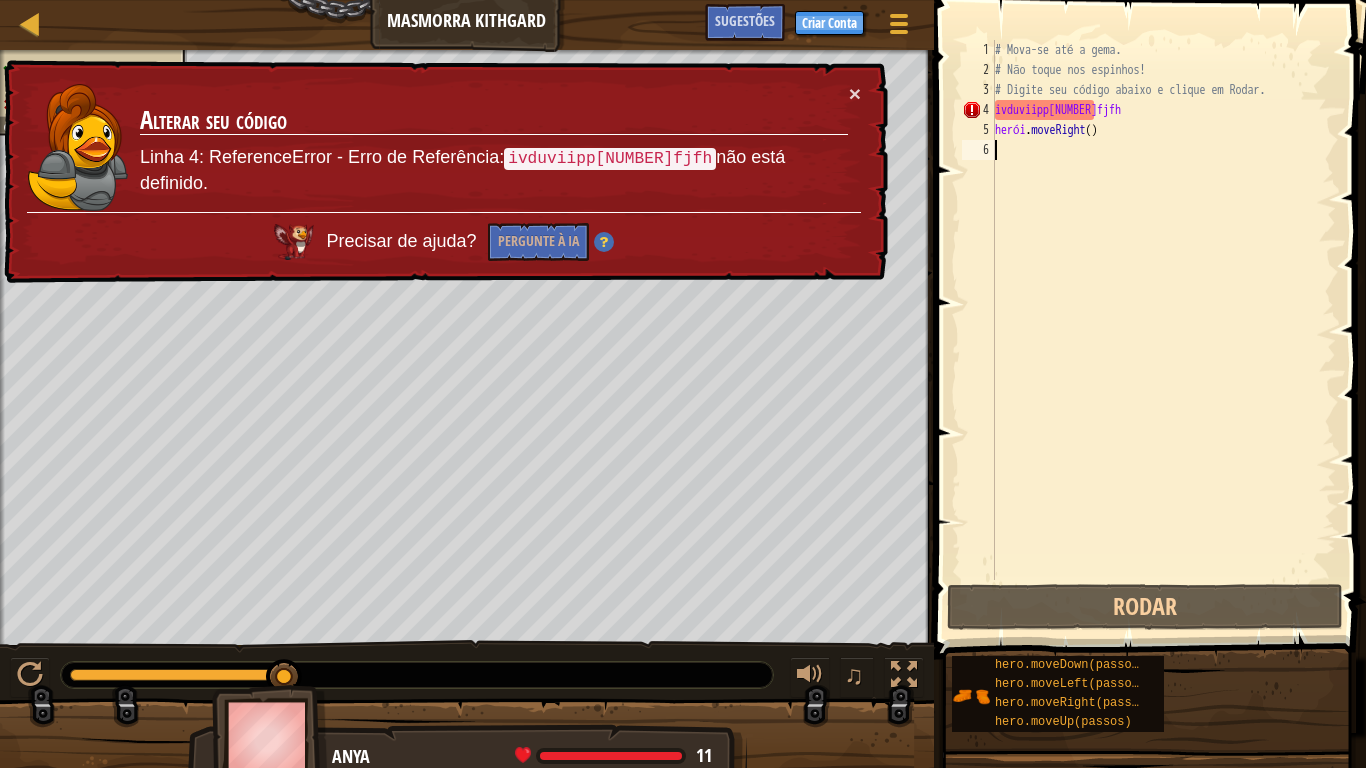 scroll, scrollTop: 9, scrollLeft: 0, axis: vertical 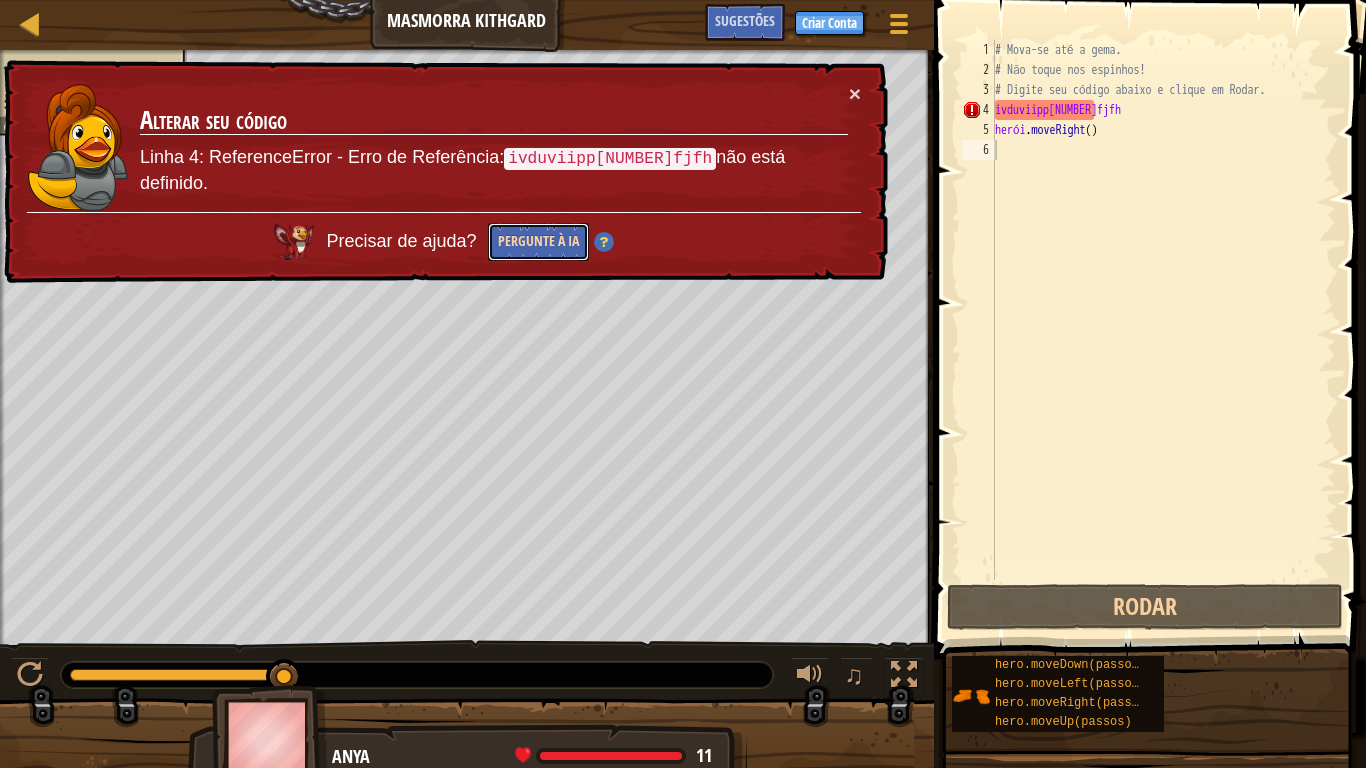 click on "Pergunte à IA" at bounding box center [538, 240] 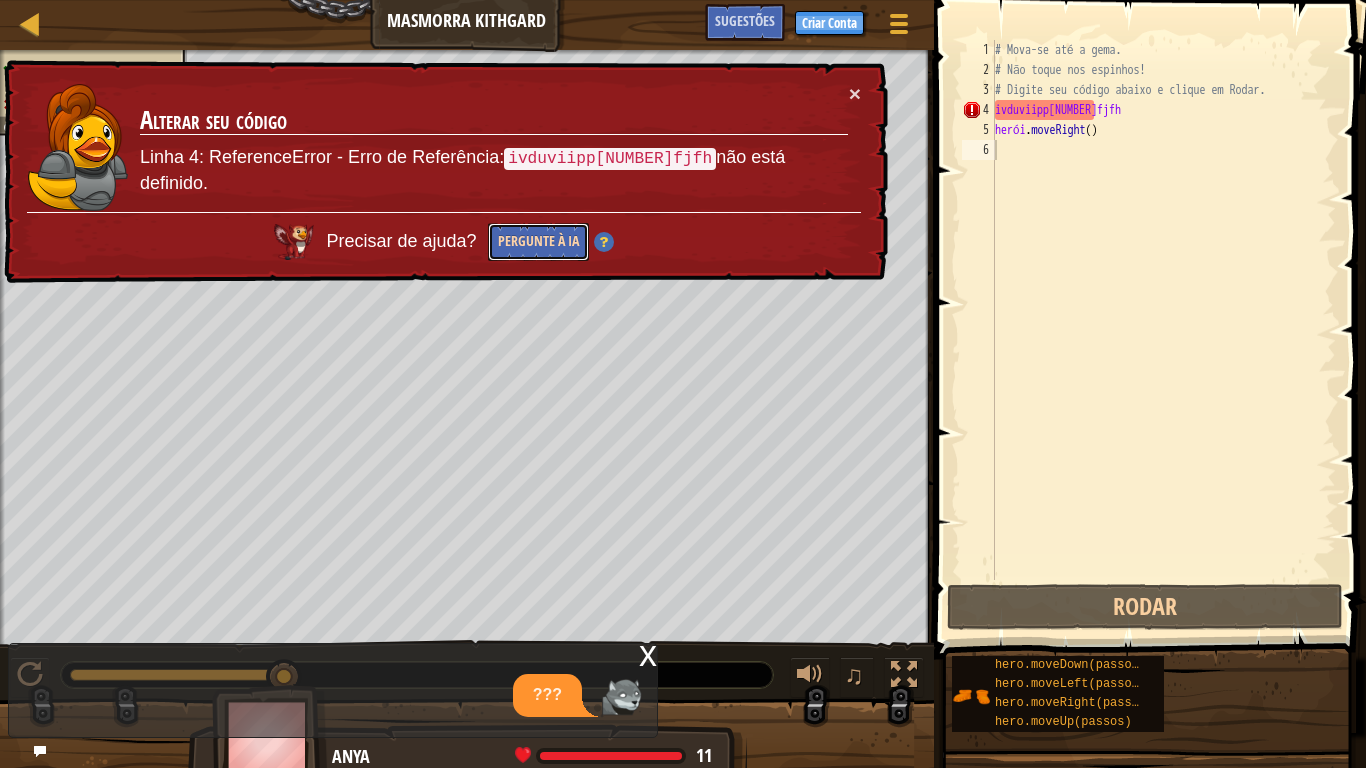 click on "Pergunte à IA" at bounding box center (538, 240) 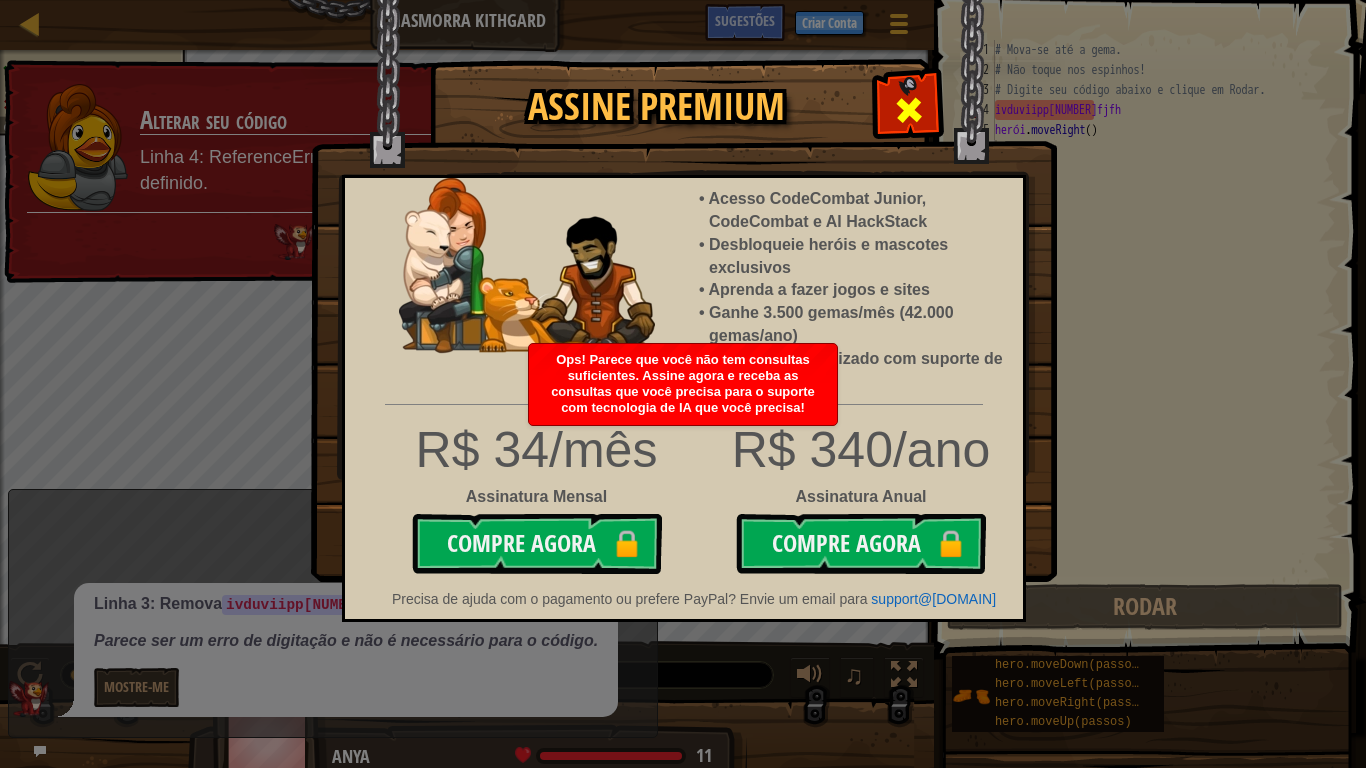 click at bounding box center (909, 110) 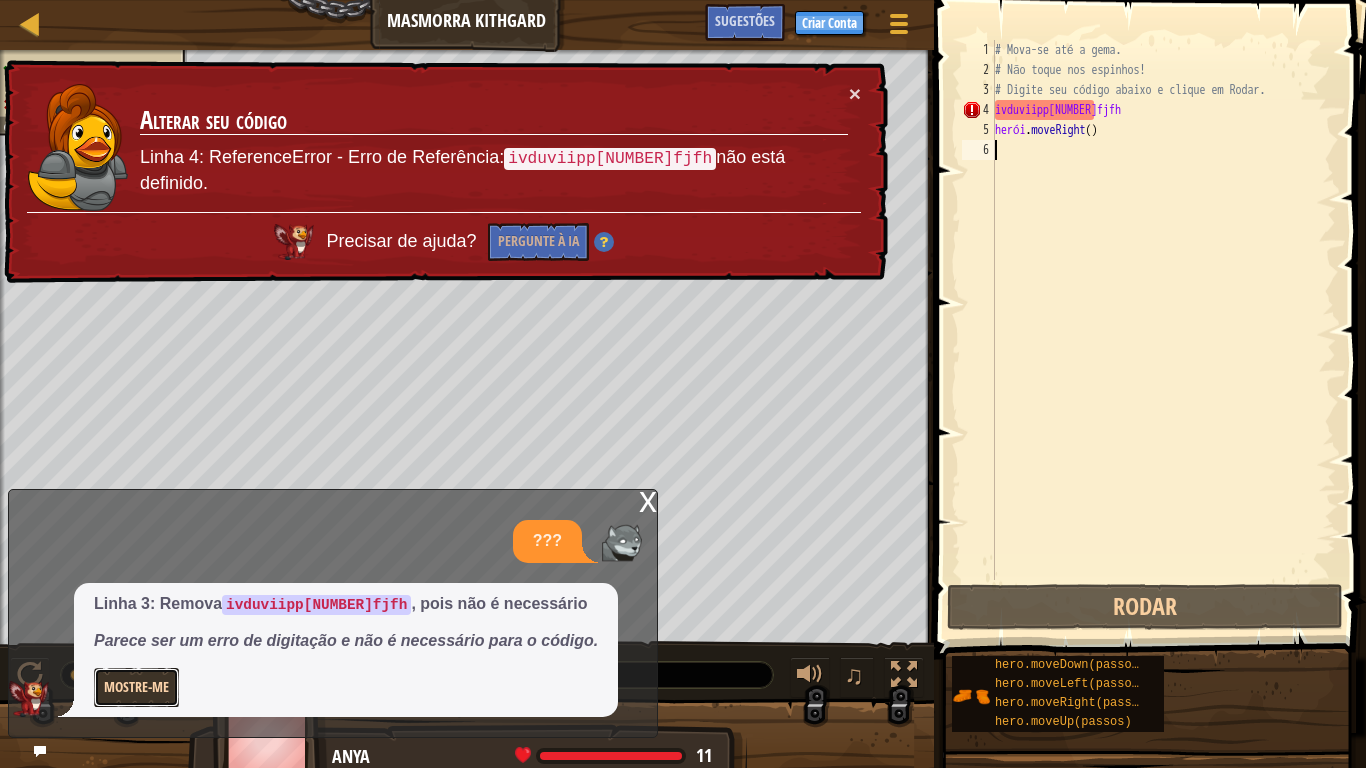 click on "Mostre-me" at bounding box center [136, 686] 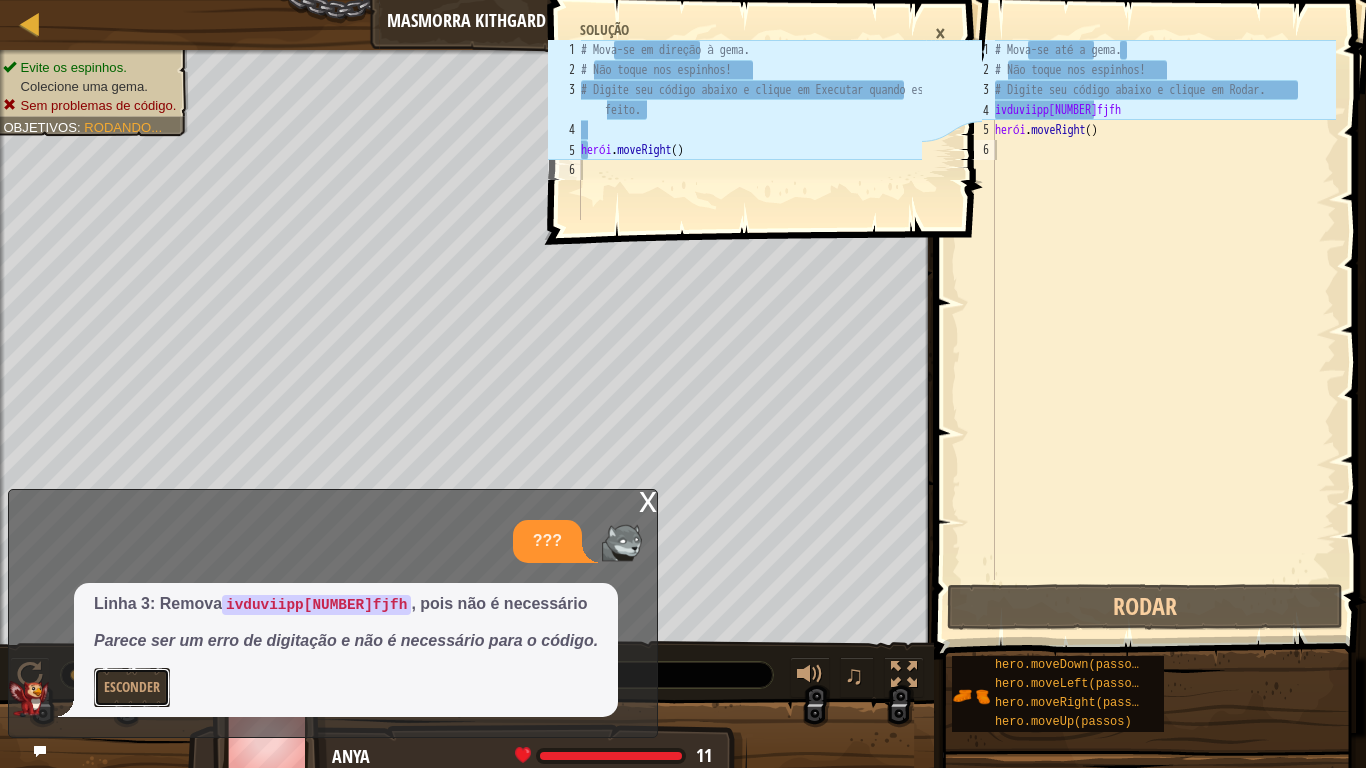 drag, startPoint x: 122, startPoint y: 699, endPoint x: 229, endPoint y: 675, distance: 109.65856 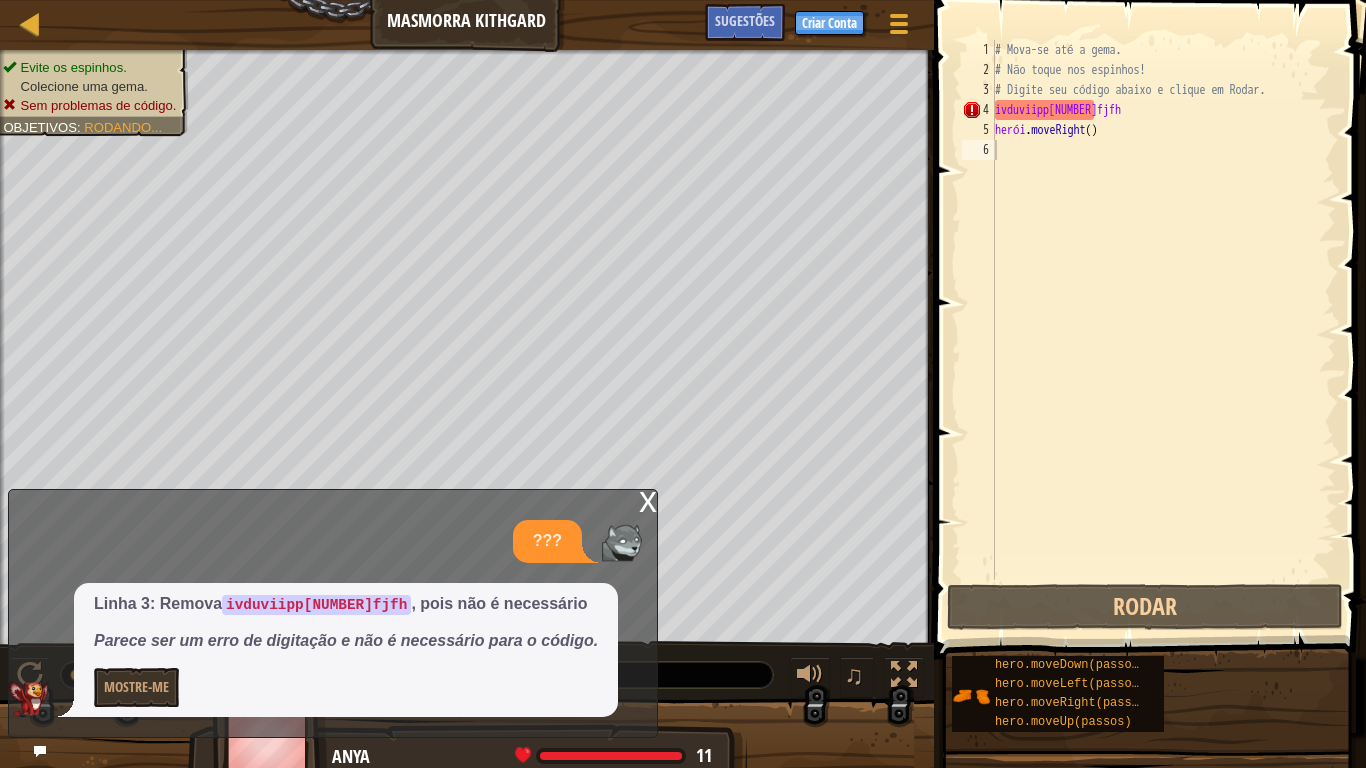 click on "Mapa Masmorra Kithgard Menu do Jogo Pronto Criar Conta Sugestões 1 2 3 4 5 6 # Move towards the gem. # Don’t touch the spikes! # Type your code below and click Run when you’re       done. hero . moveRight ( )     ???????????? ???????????? ???????????? ???????????? ???????????? ???????????? ???????????? ???????????? XXXXXXXXXXXXXXXXXXXXXXXXXXXXXXXXXXXXXXXXXXXXXXXXXXXXXXXXXXXXXXXXXXXXXXXXXXXXXXXXXXXXXXXXXXXXXXXXXXXXXXXXXXXXXXXXXXXXXXXXXXXXXXXXXXXXXXXXXXXXXXXXXXXXXXXXXXXXXXXXXXXXXXXXXXXXXXXXXXXXXXXXXXXXXXXXXXXXXXXXXXXXXXXXXXXXXXXXXXXXXXXXXXXXXXXXXXXXXXXXXXXXXXXXXXXXXXXX Solução × Sugestões 1 2 3 4 5 6 # Mova-se até a gema. # Não toque nos espinhos! # Digite seu código abaixo e clique em Rodar. ivduviipp[NUMBER]fjfh herói  .  moveRight  (  )     ???????????? ???????????? ???????????? ???????????? ???????????? ???????????? ???????????? ???????????? Código Salvo Linguagem de programação  :  Python Rodar Enviar Pronto Declaração / Chamar / herói hero.moveDown(passos) hero.moveLeft(passos) ×" at bounding box center (683, 384) 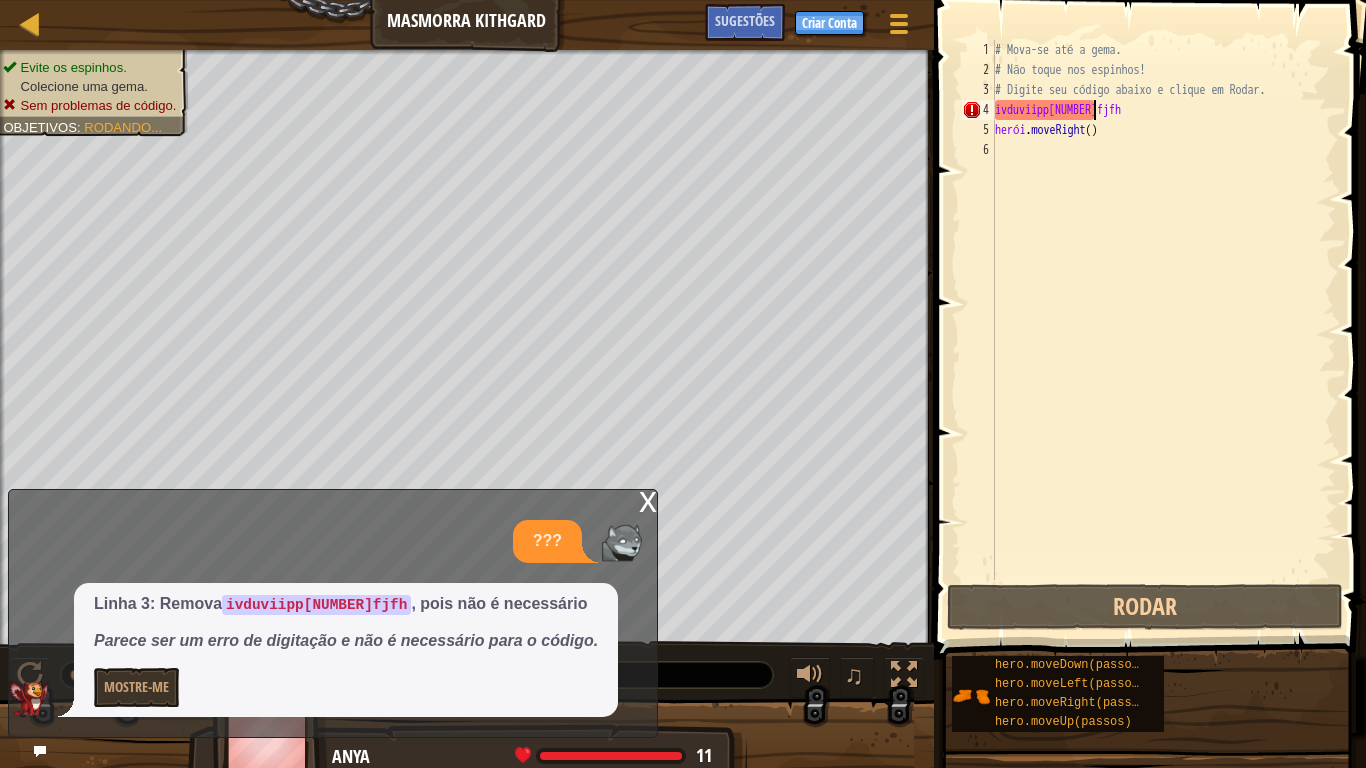 click on "# Mova-se até a gema. # Não toque nos espinhos! # Digite seu código abaixo e clique em Rodar. ivduviipp[NUMBER]fjfh herói  .  moveRight  (  )" at bounding box center (1163, 330) 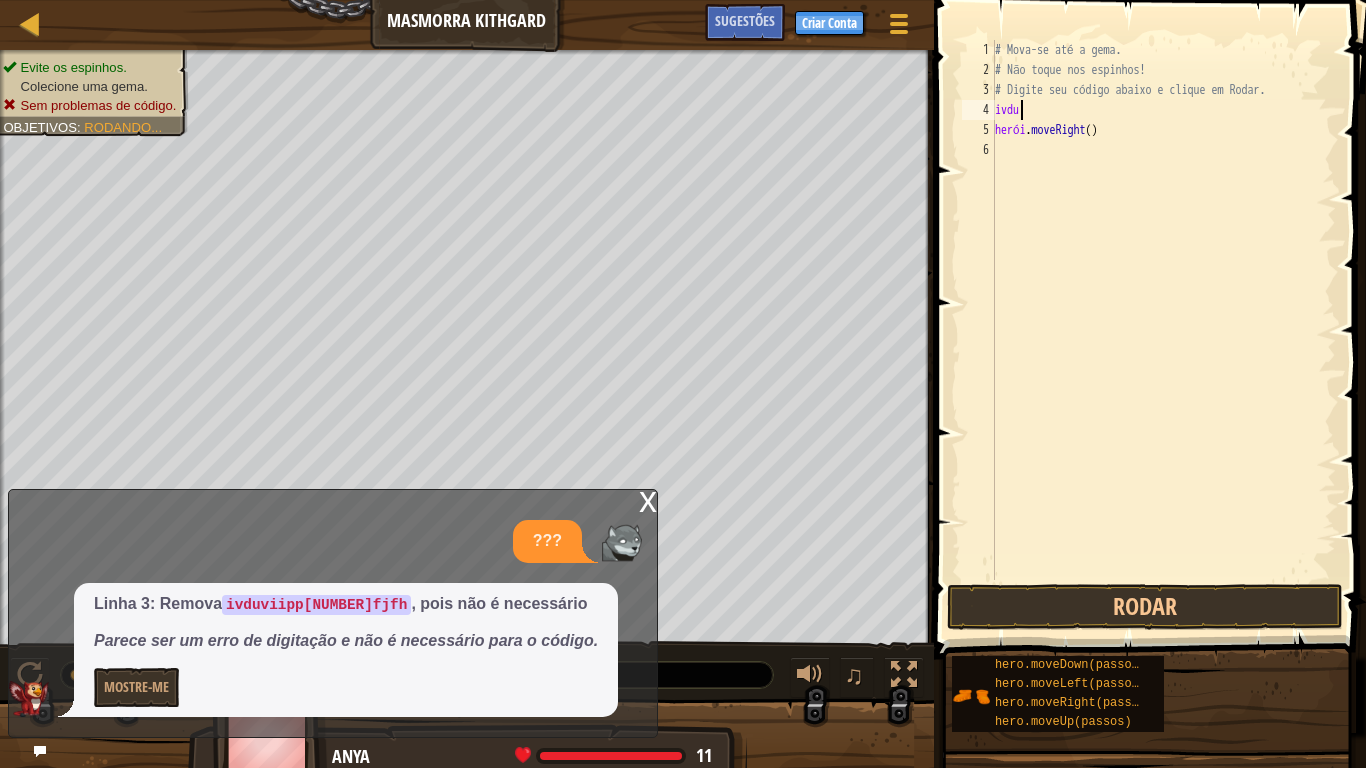 type on "i" 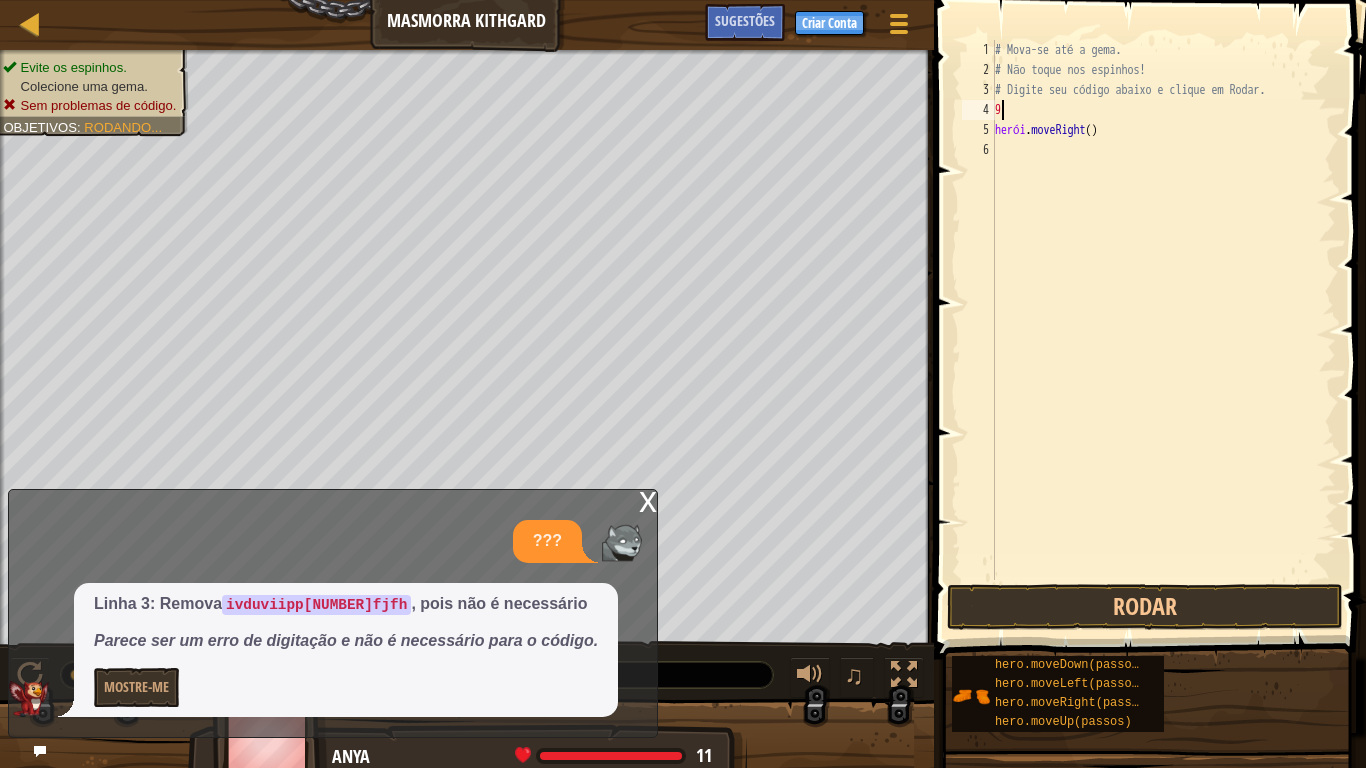 click on "# Digite seu código abaixo e clique em Rodar. [NUMBER] herói  .  moveRight  (  )" at bounding box center (1163, 330) 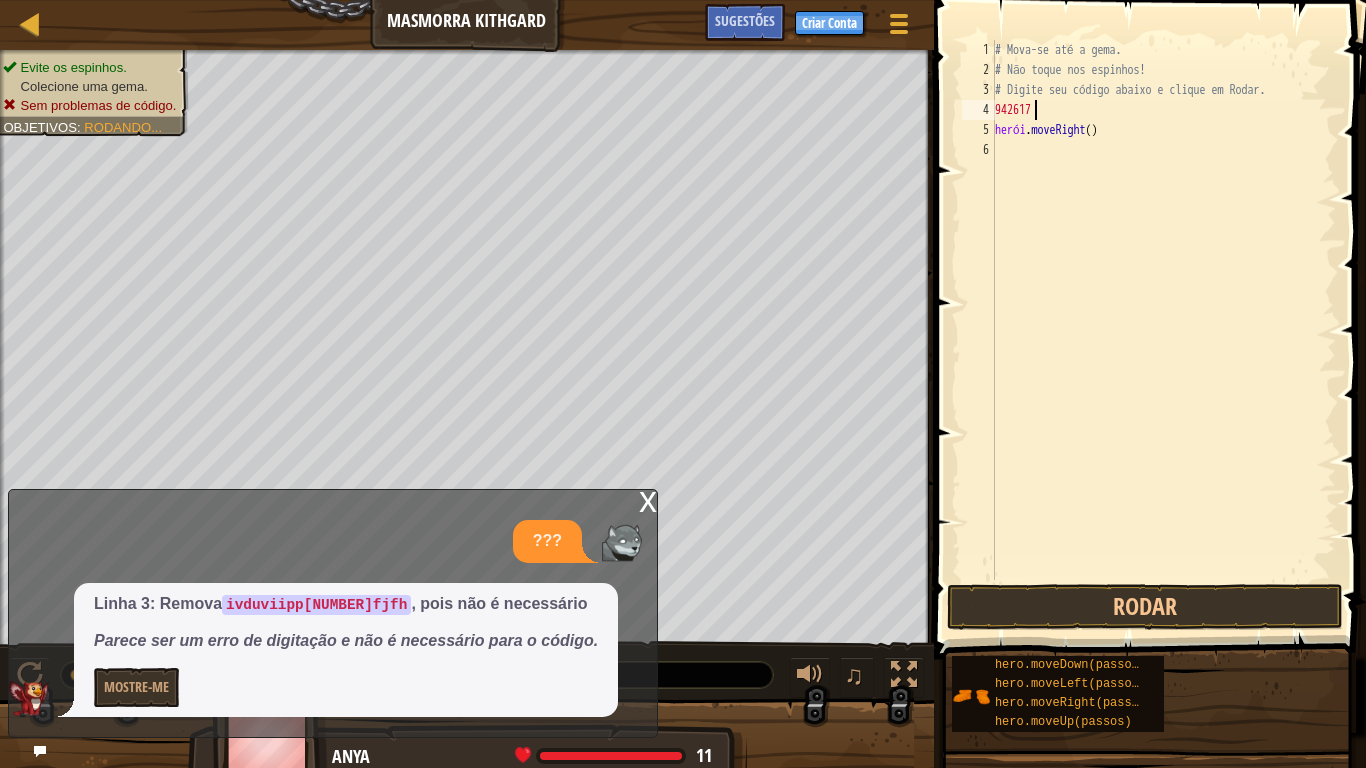 scroll, scrollTop: 9, scrollLeft: 2, axis: both 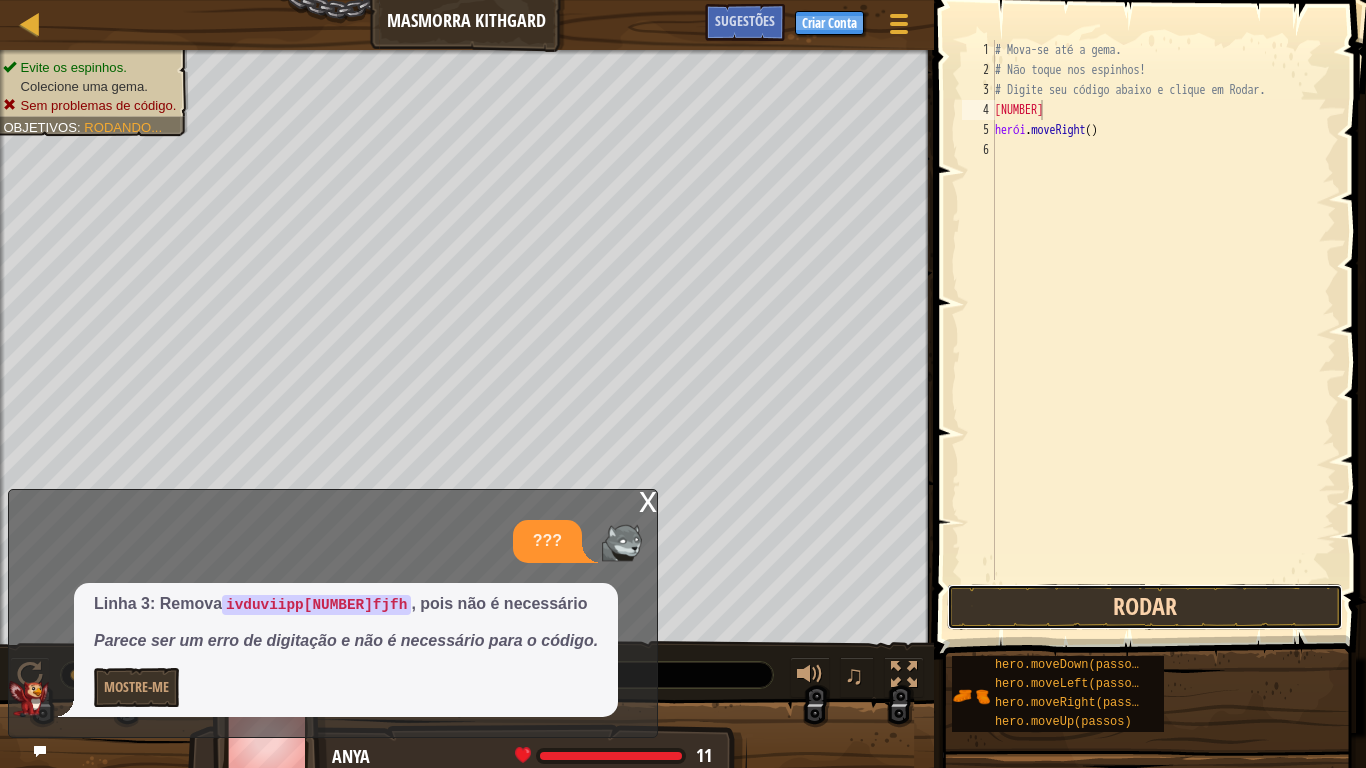 drag, startPoint x: 1204, startPoint y: 588, endPoint x: 1222, endPoint y: 609, distance: 27.658634 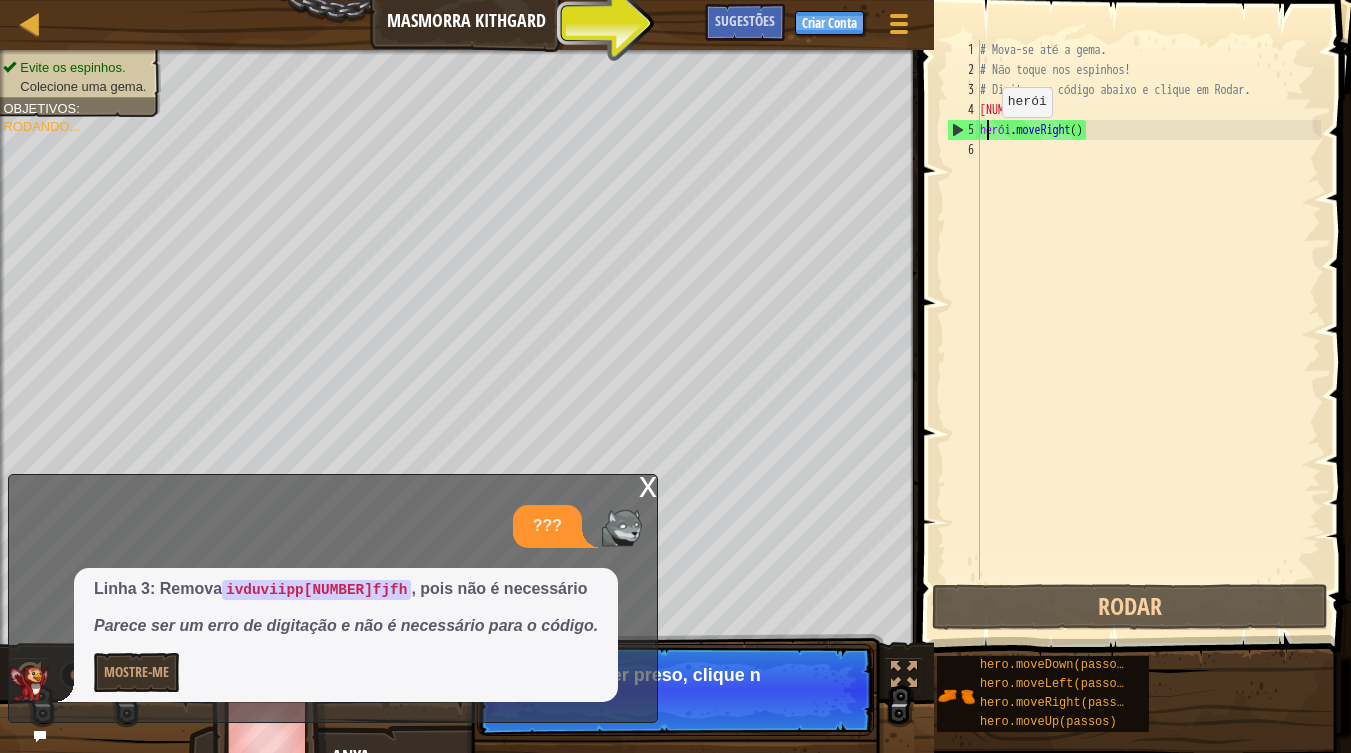 click on "# Mova-se até a gema. # Não toque nos espinhos! # Digite seu código abaixo e clique em Rodar. [NUMBER]5 herói  .  moveRight  (  )" at bounding box center [1148, 330] 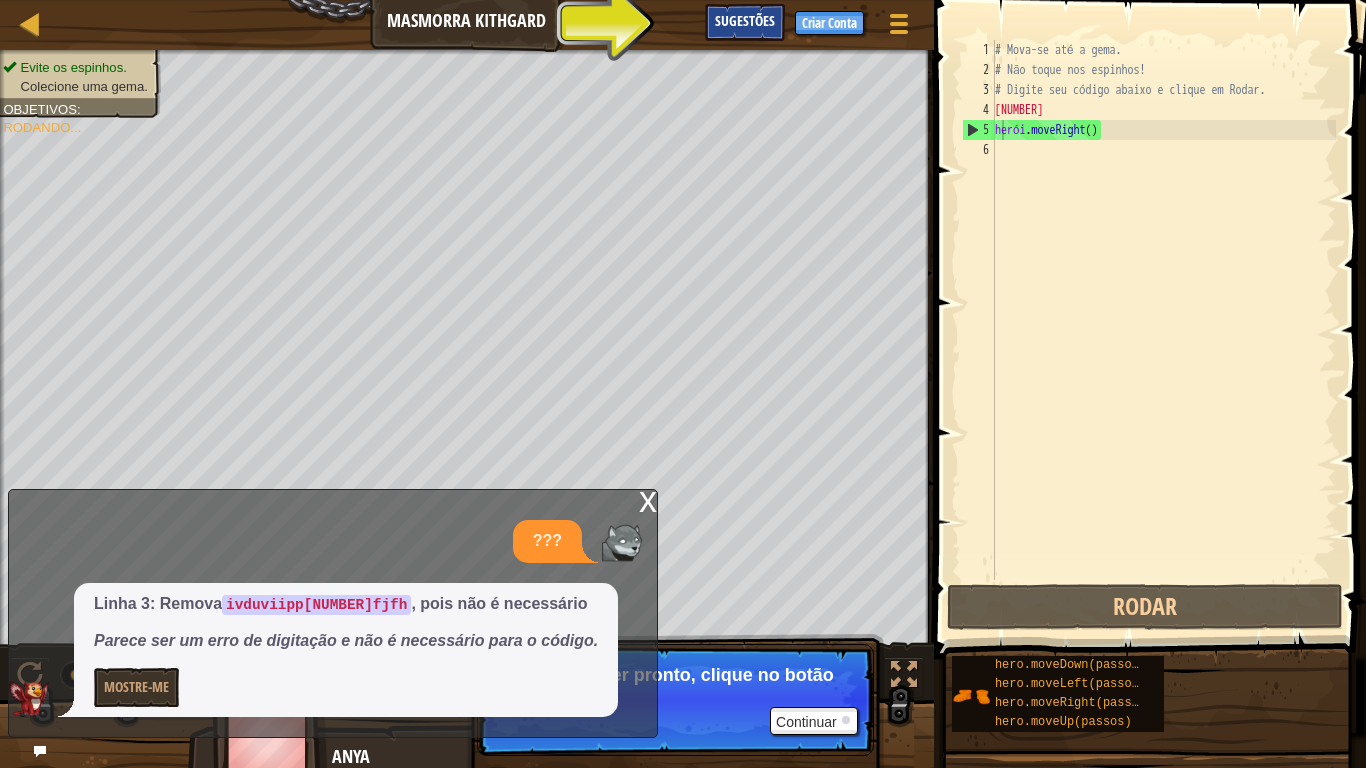 click on "Sugestões" at bounding box center [745, 20] 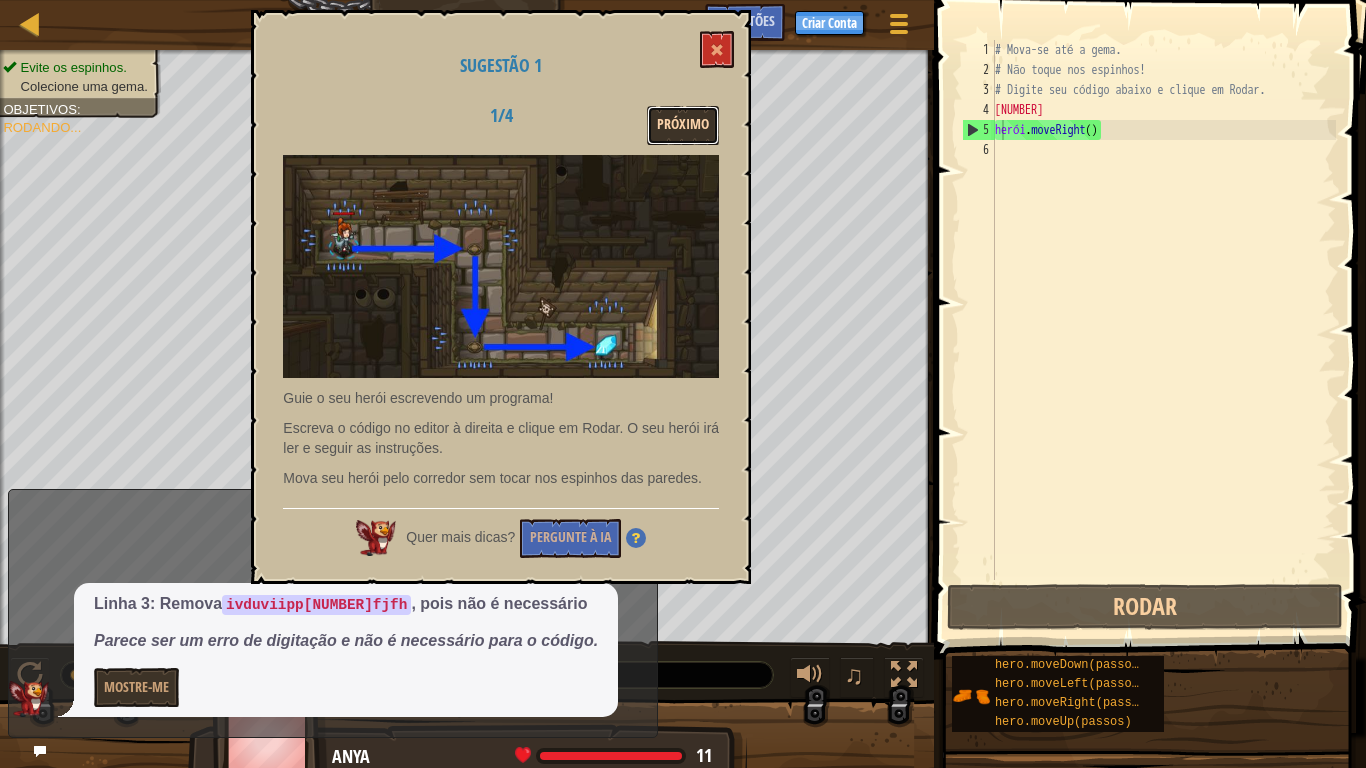 click on "Próximo" at bounding box center [683, 124] 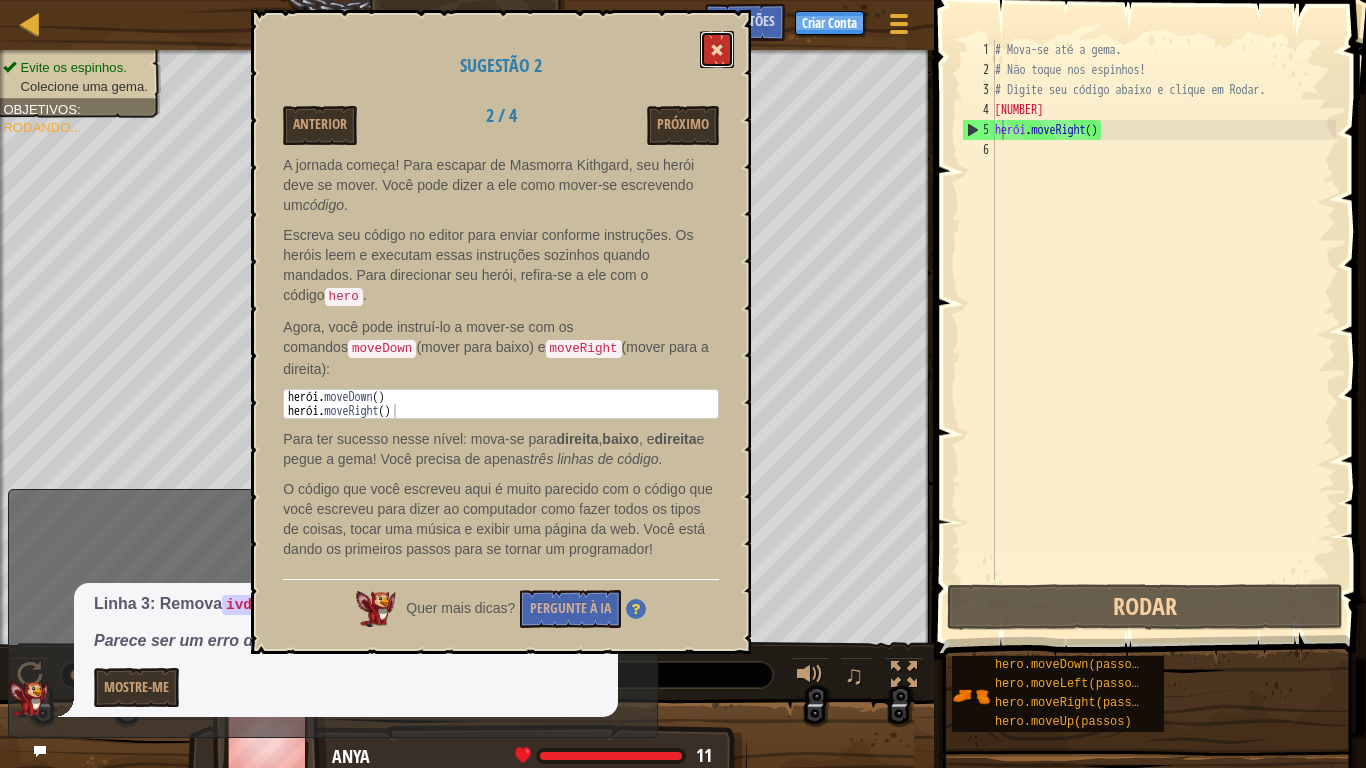 click at bounding box center [717, 49] 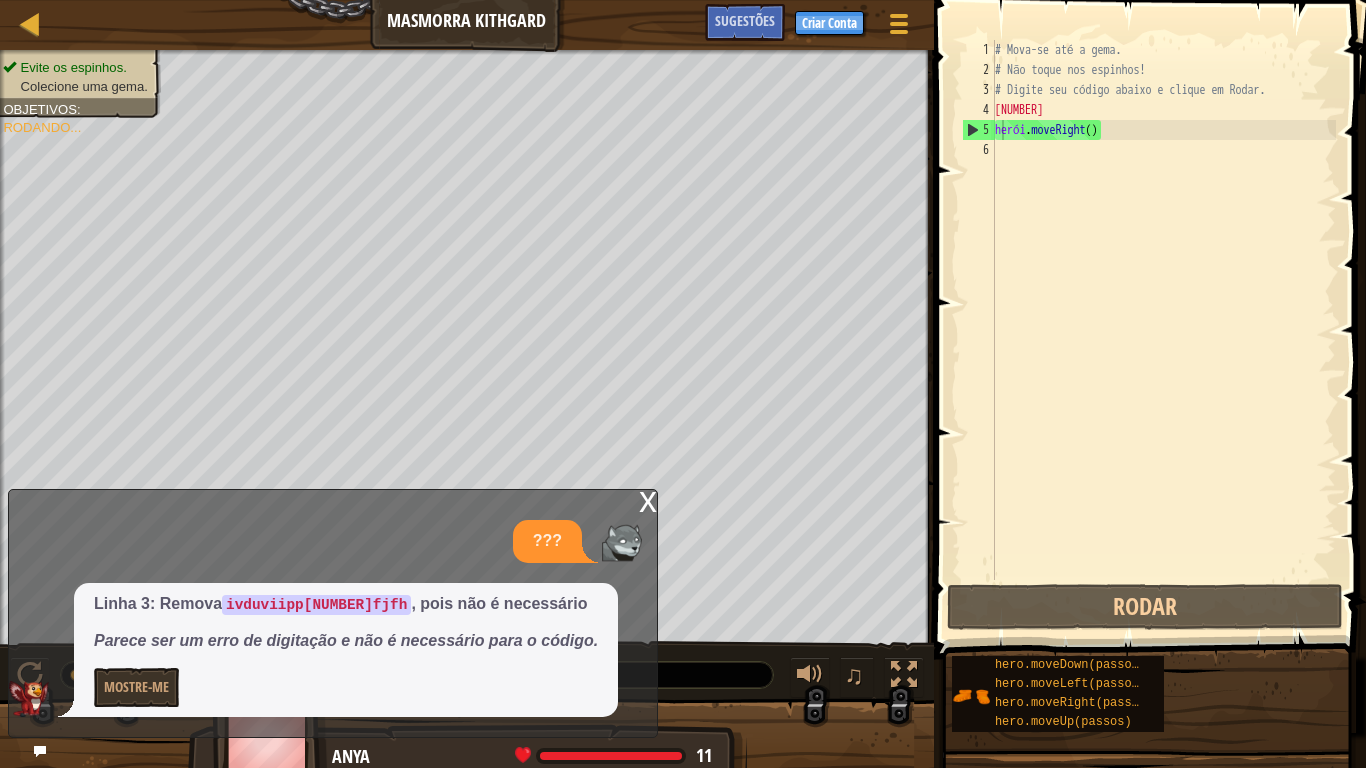 click on "x" at bounding box center [648, 499] 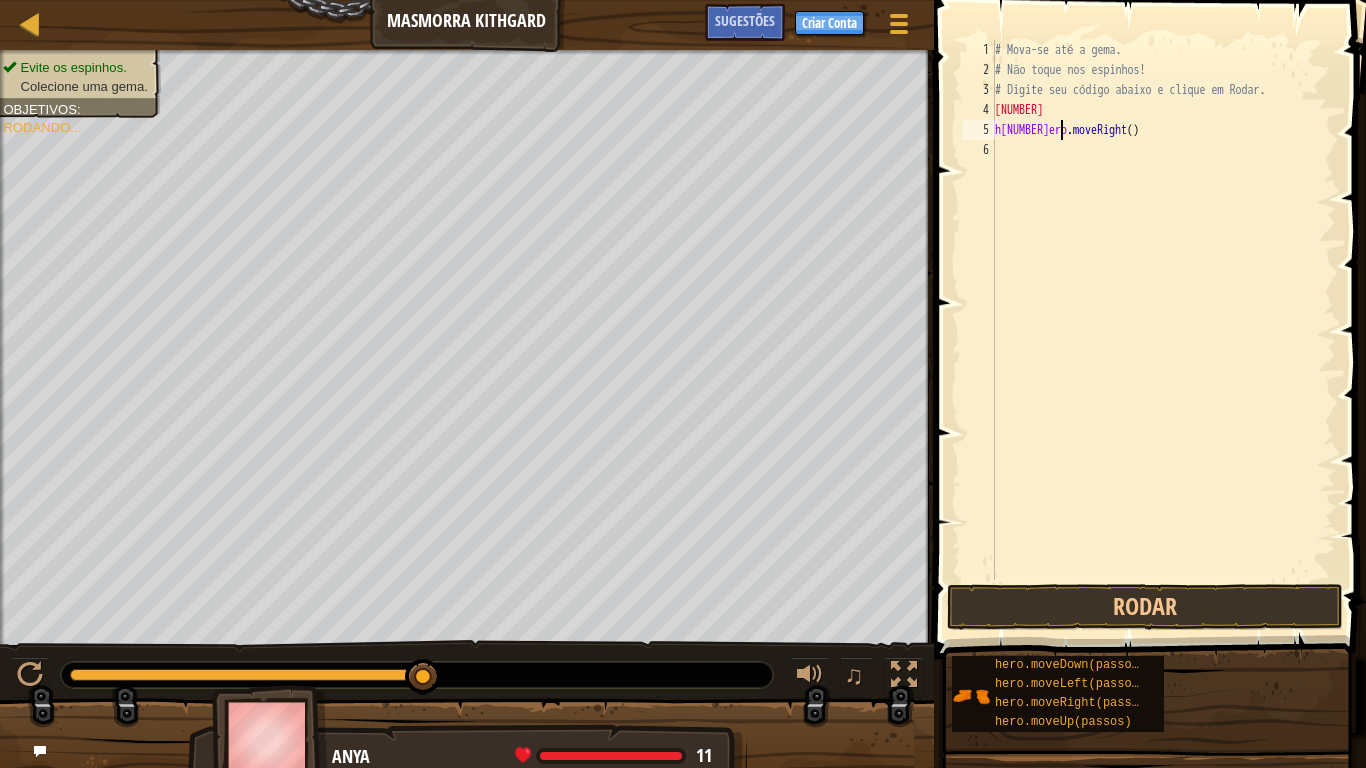 scroll, scrollTop: 9, scrollLeft: 5, axis: both 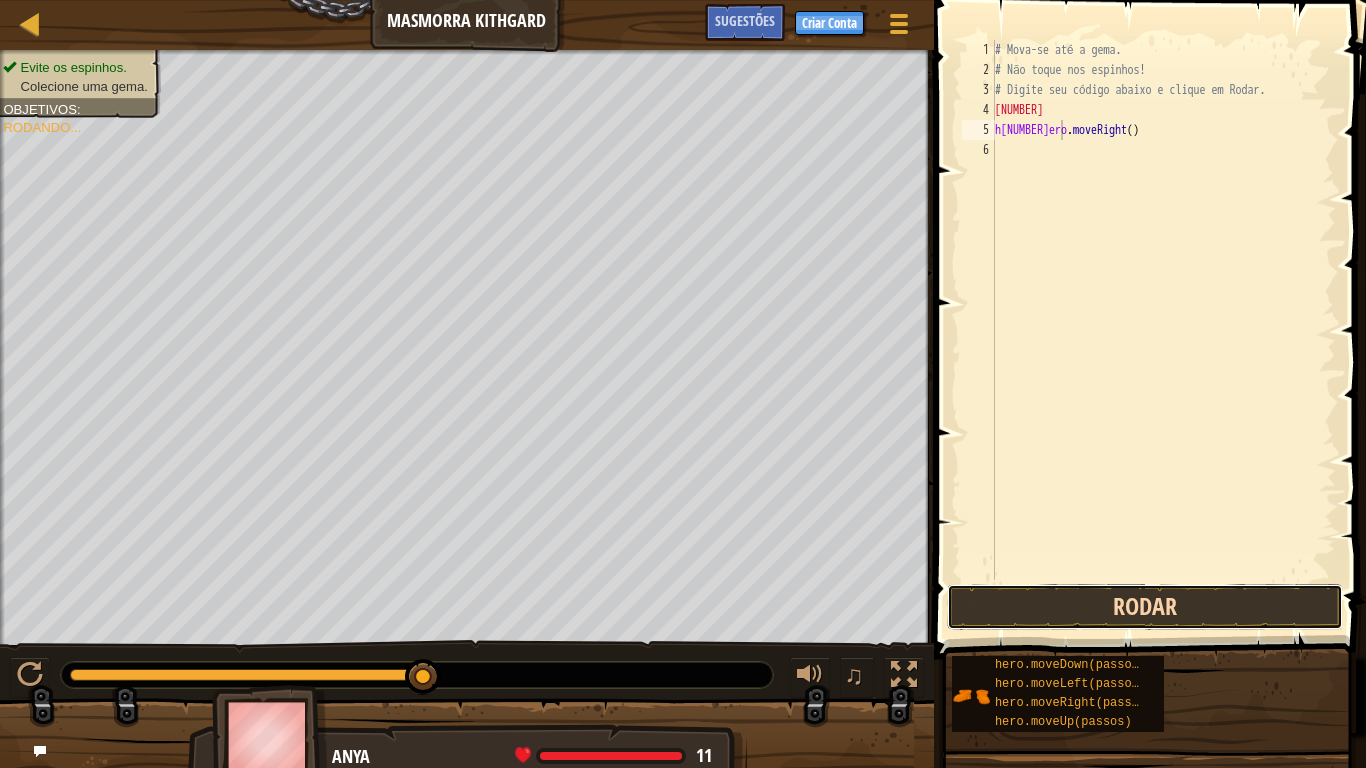 click on "Rodar" at bounding box center [1145, 607] 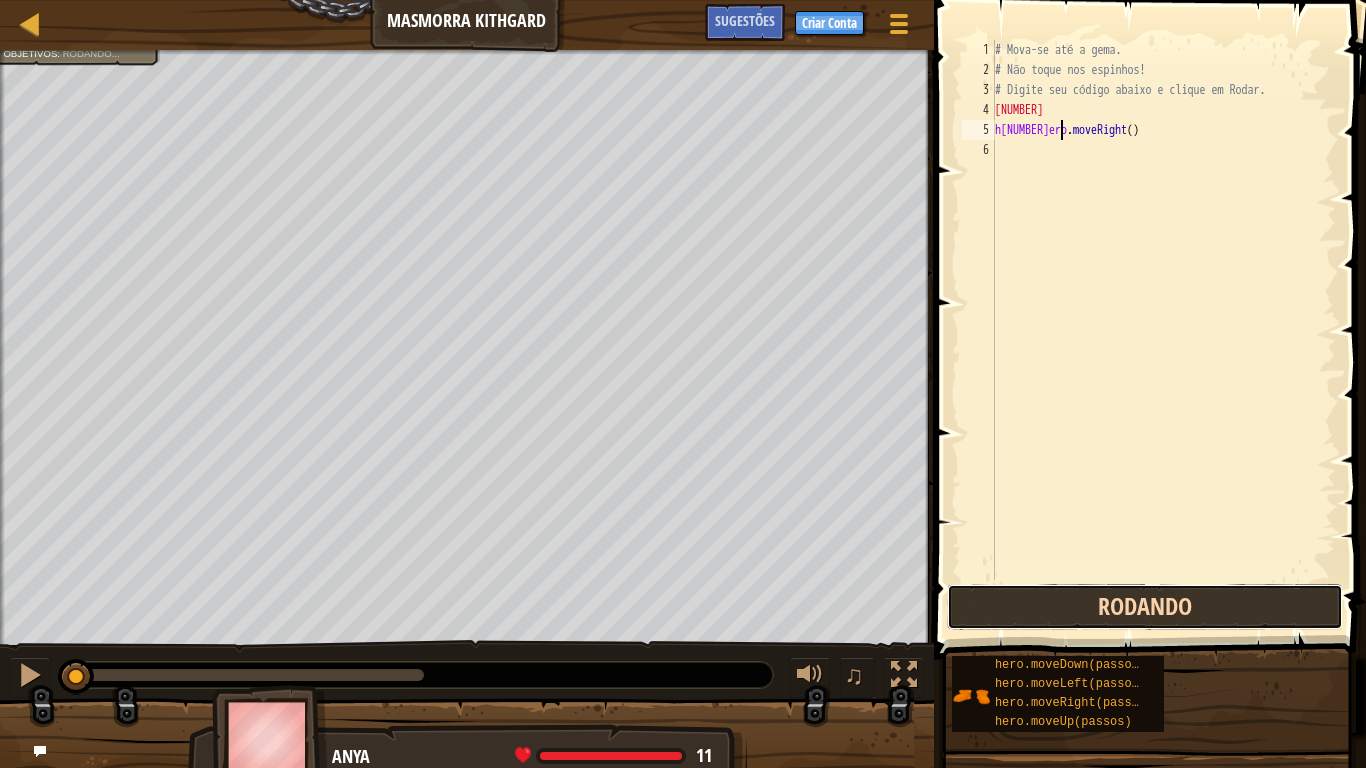 click on "Rodando" at bounding box center (1145, 607) 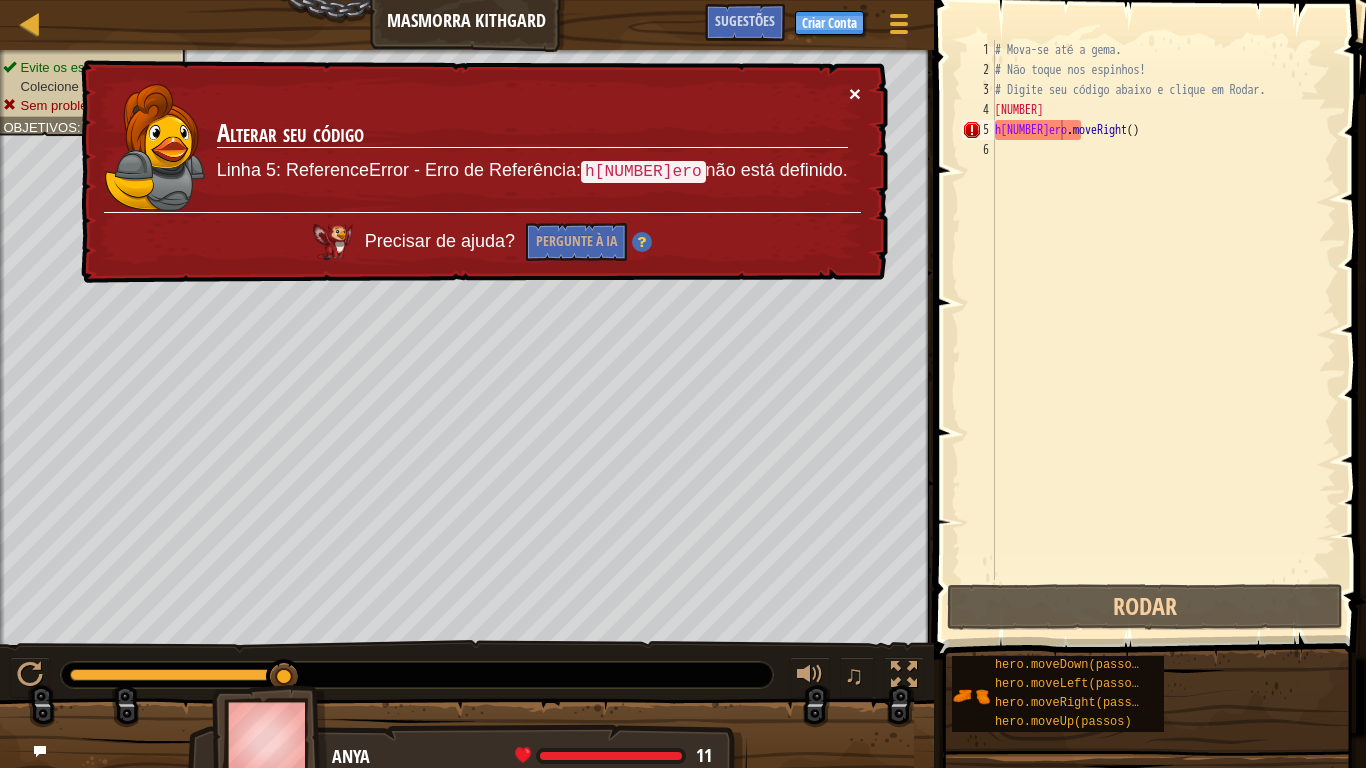 click on "×" at bounding box center [855, 93] 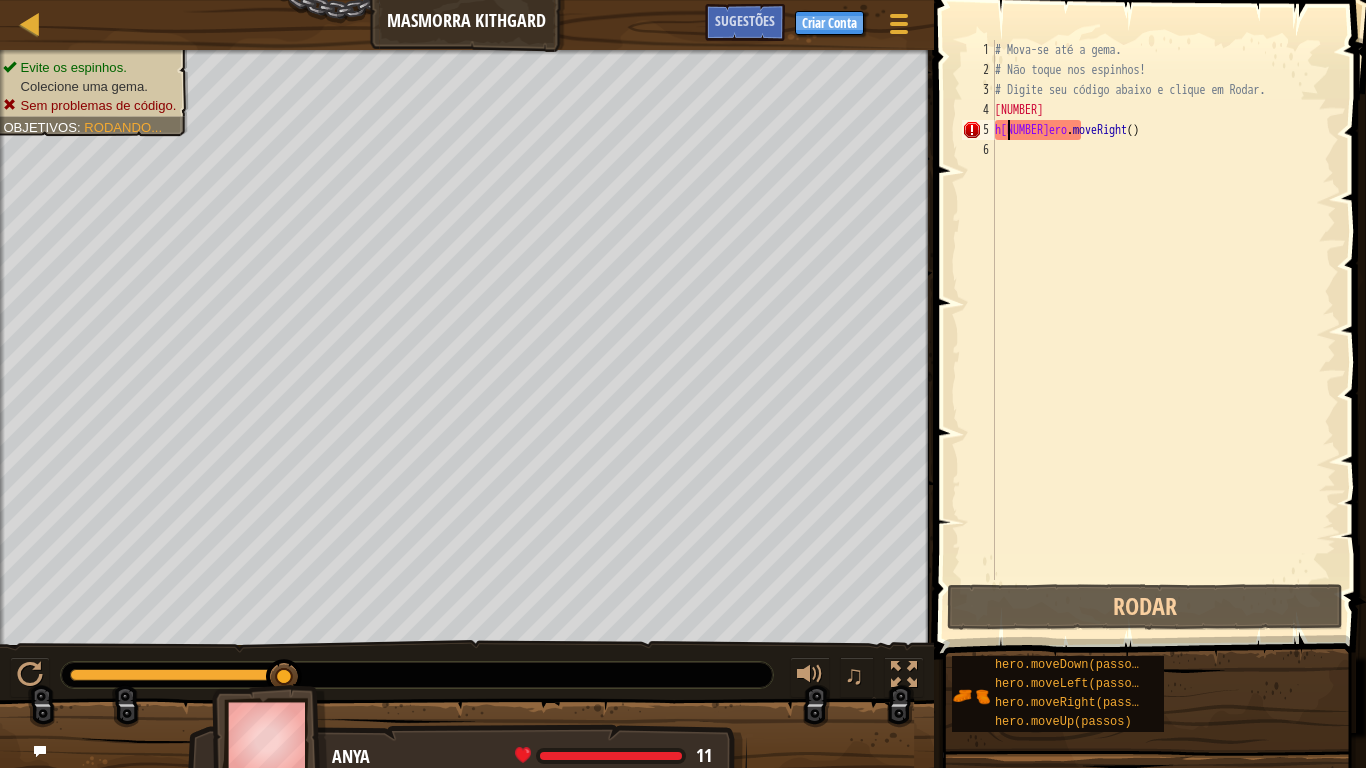 click on "# Mova-se até a gema. # Não toque nos espinhos! # Digite seu código abaixo e clique em Rodar. [NUMBER]5 h[ID]ero  .  moveRight  (  )" at bounding box center [1163, 330] 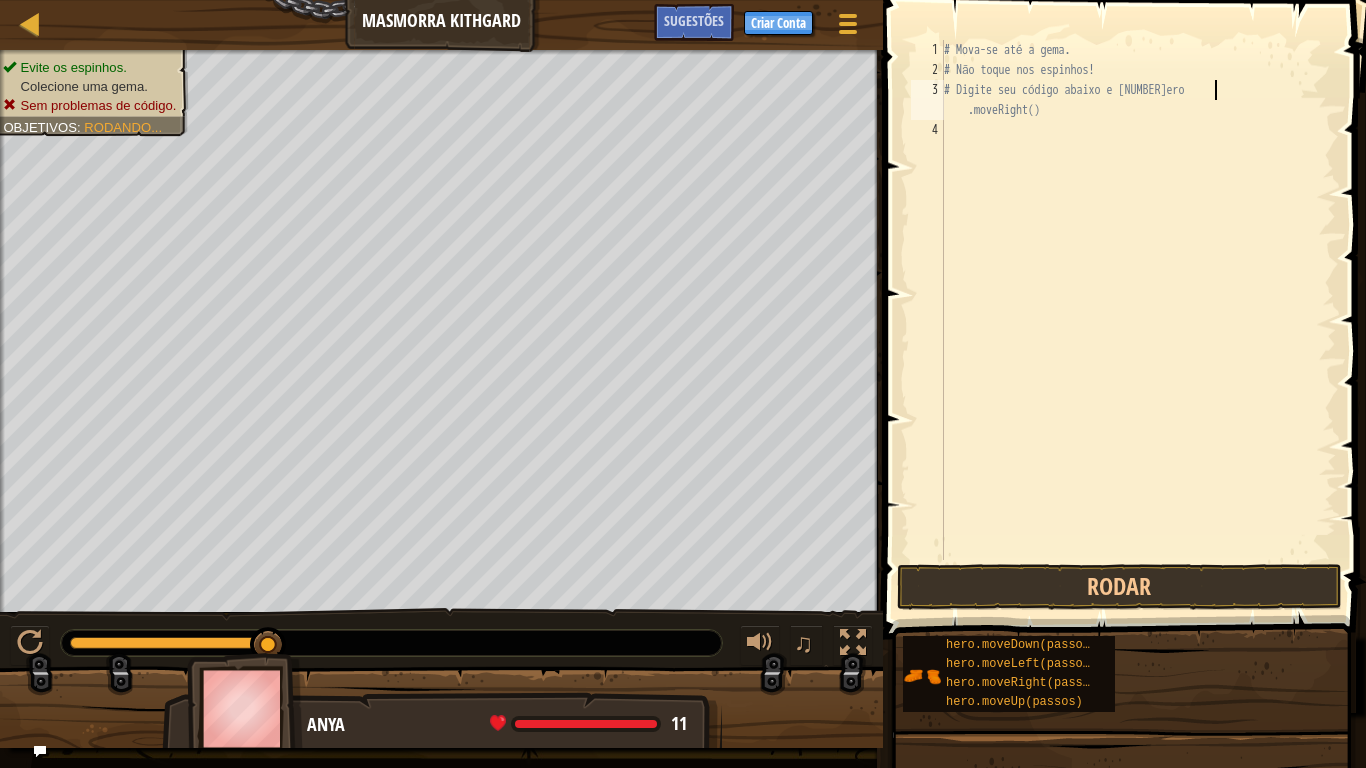 scroll, scrollTop: 9, scrollLeft: 25, axis: both 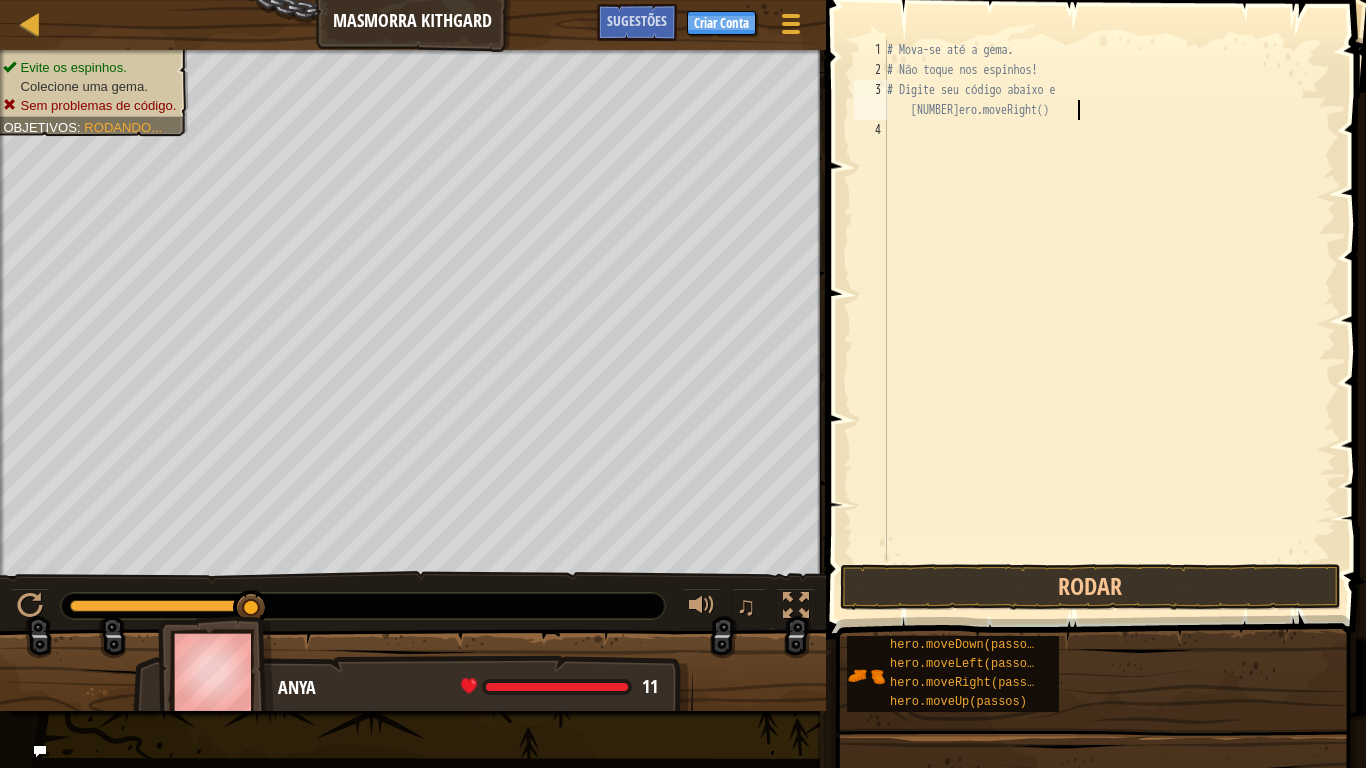 type on "# Digite seu código abaixo e [NUMBER]ero.moveRight()" 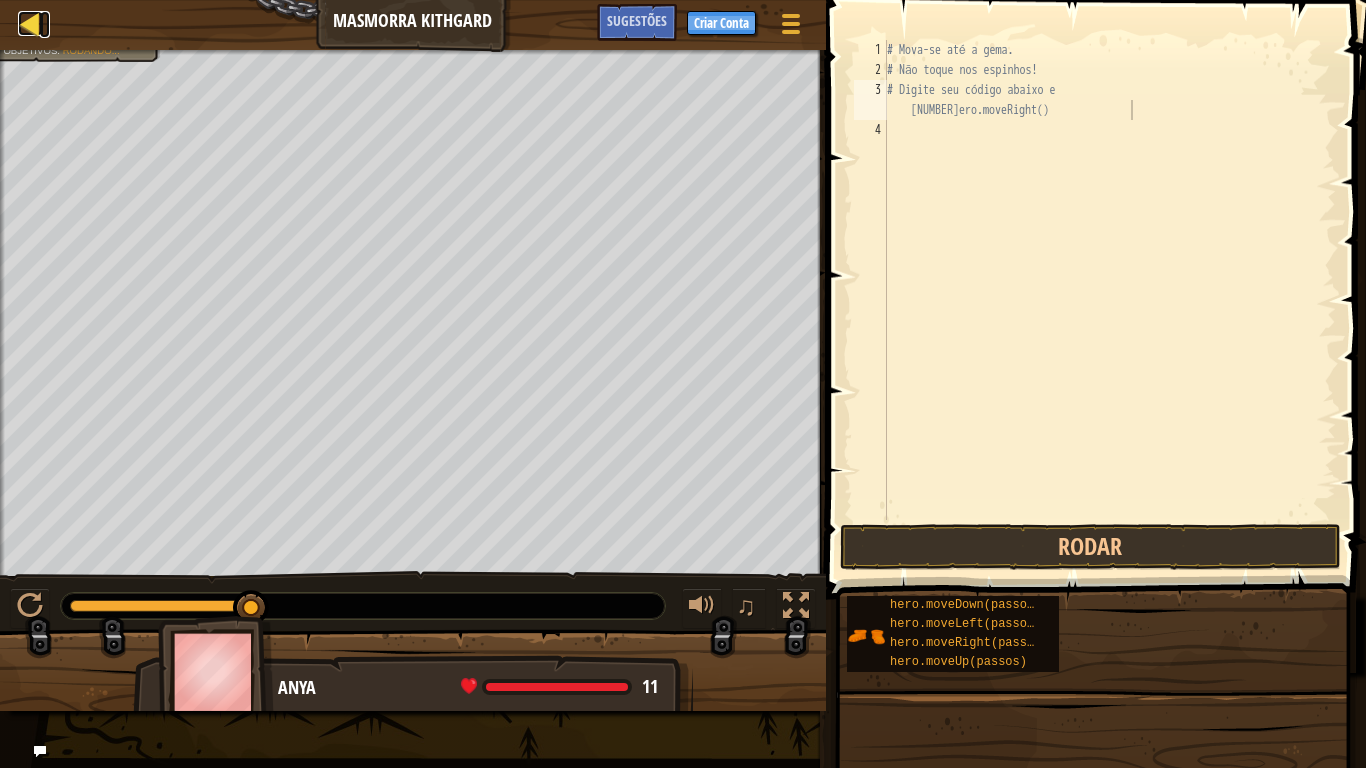 click at bounding box center (30, 23) 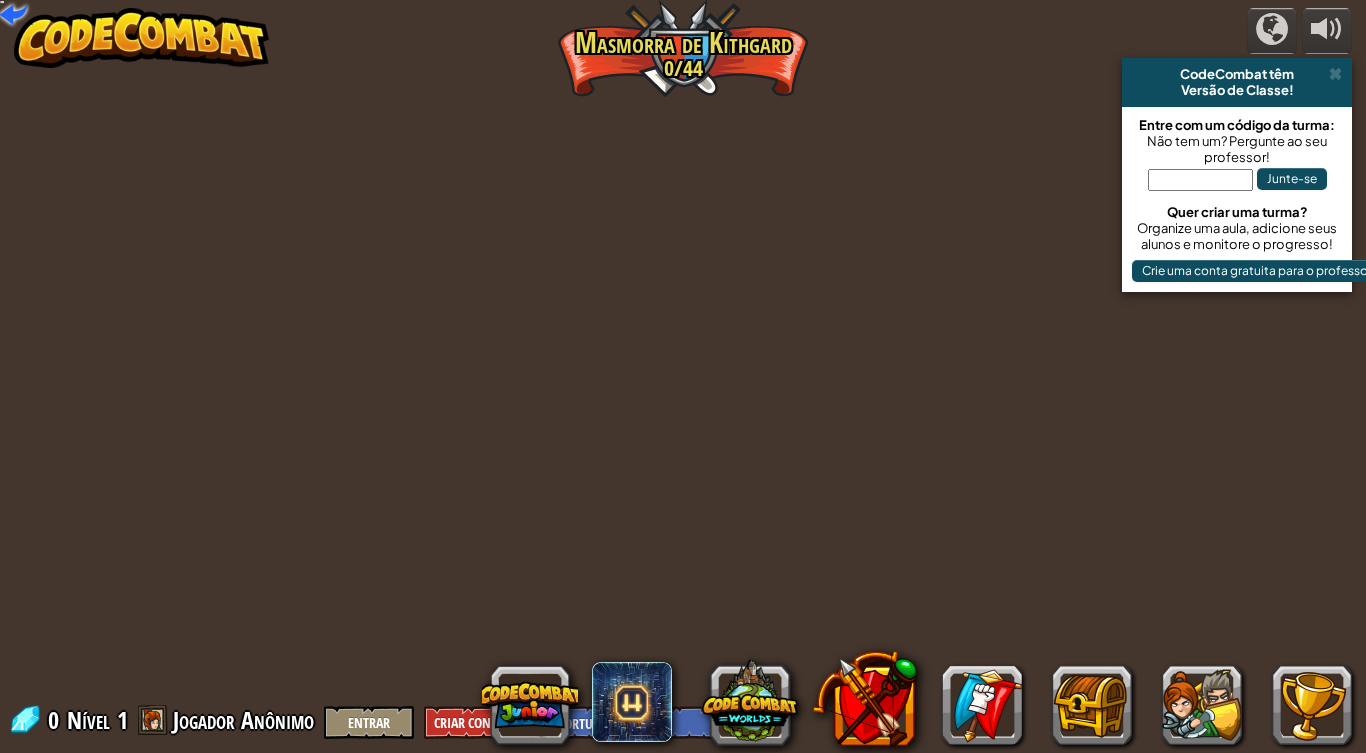 select on "pt-BR" 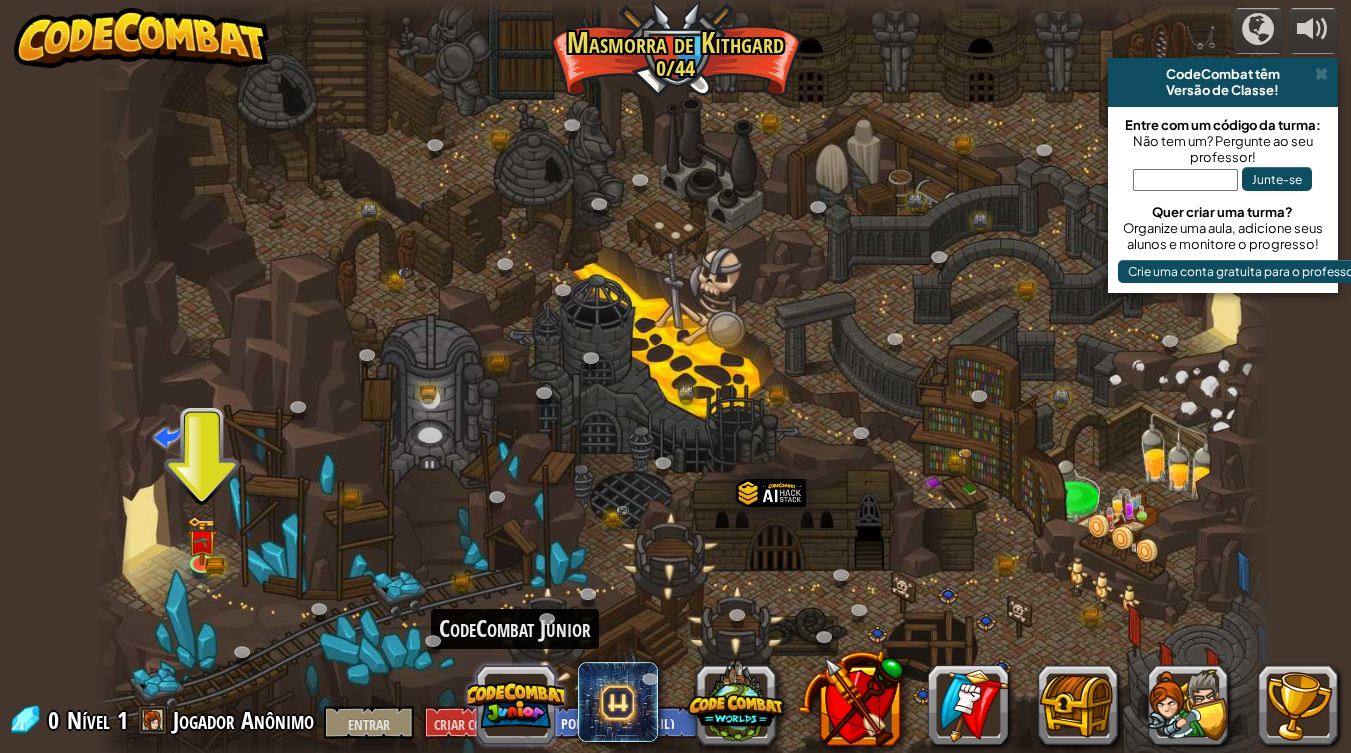 click at bounding box center [516, 705] 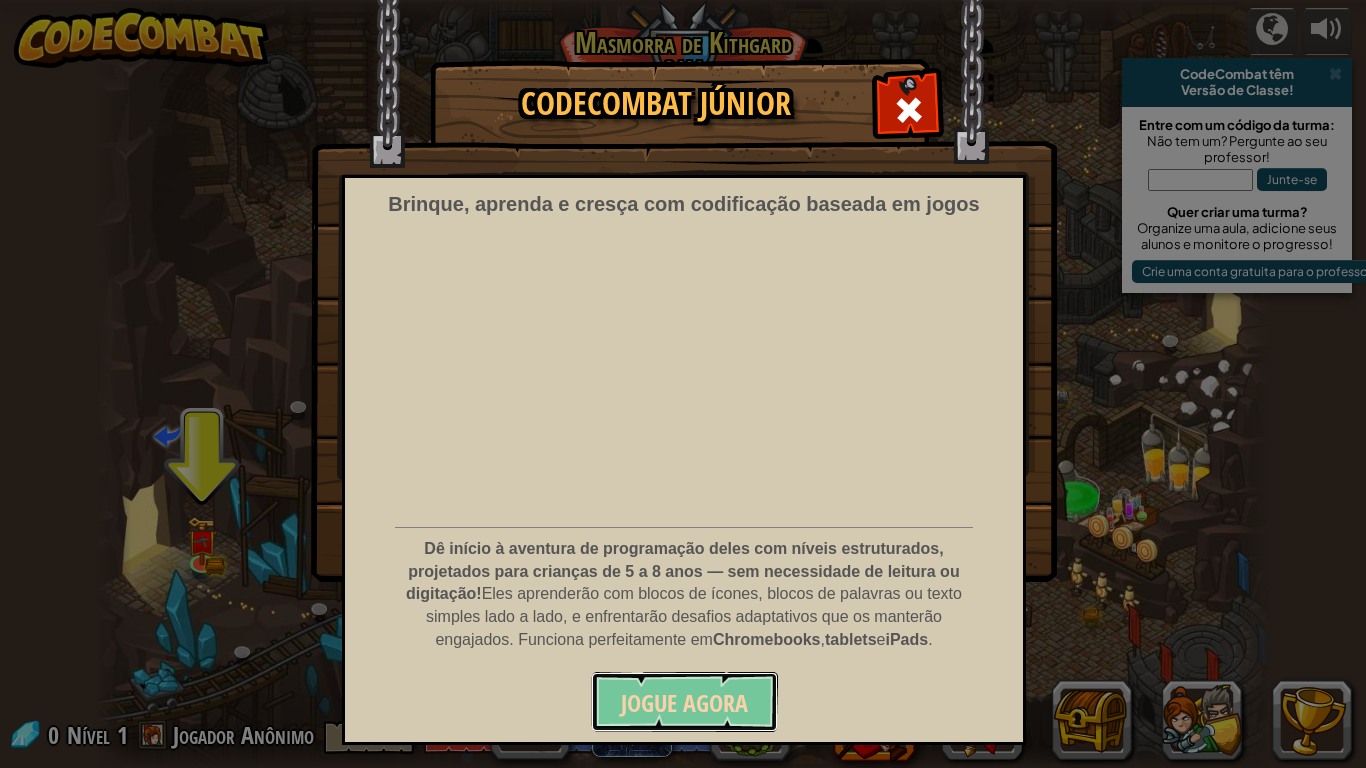 click on "Jogue Agora" at bounding box center [684, 702] 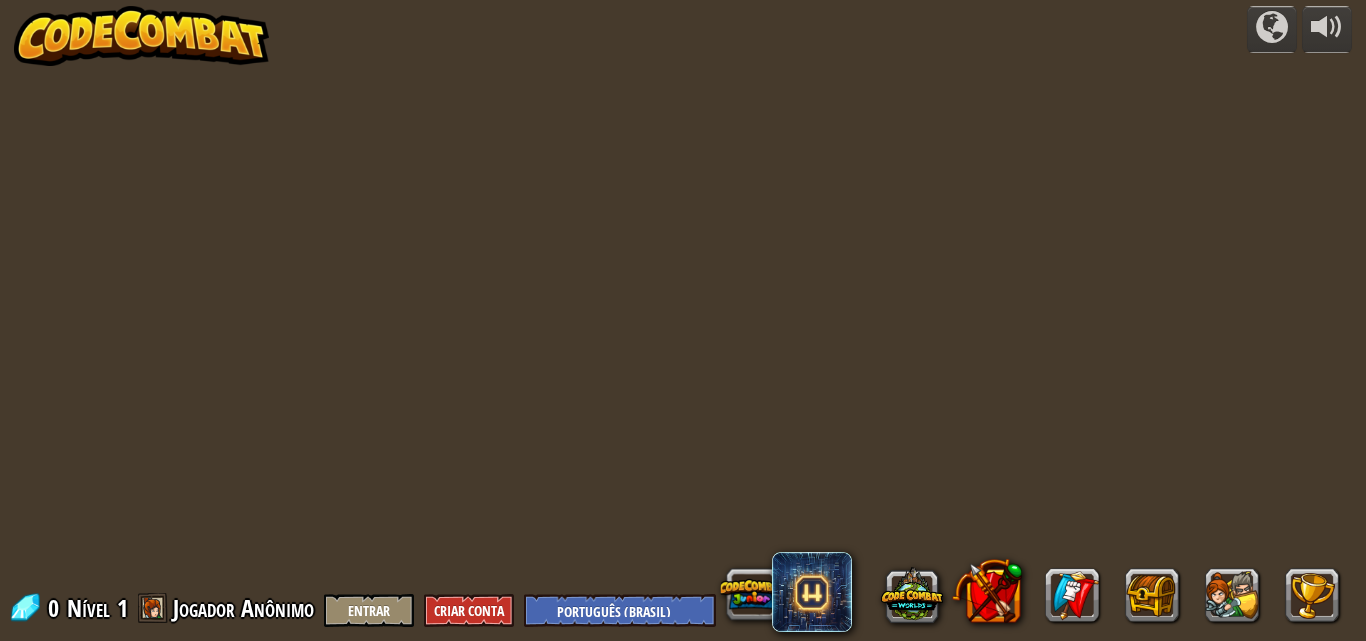 scroll, scrollTop: 0, scrollLeft: 0, axis: both 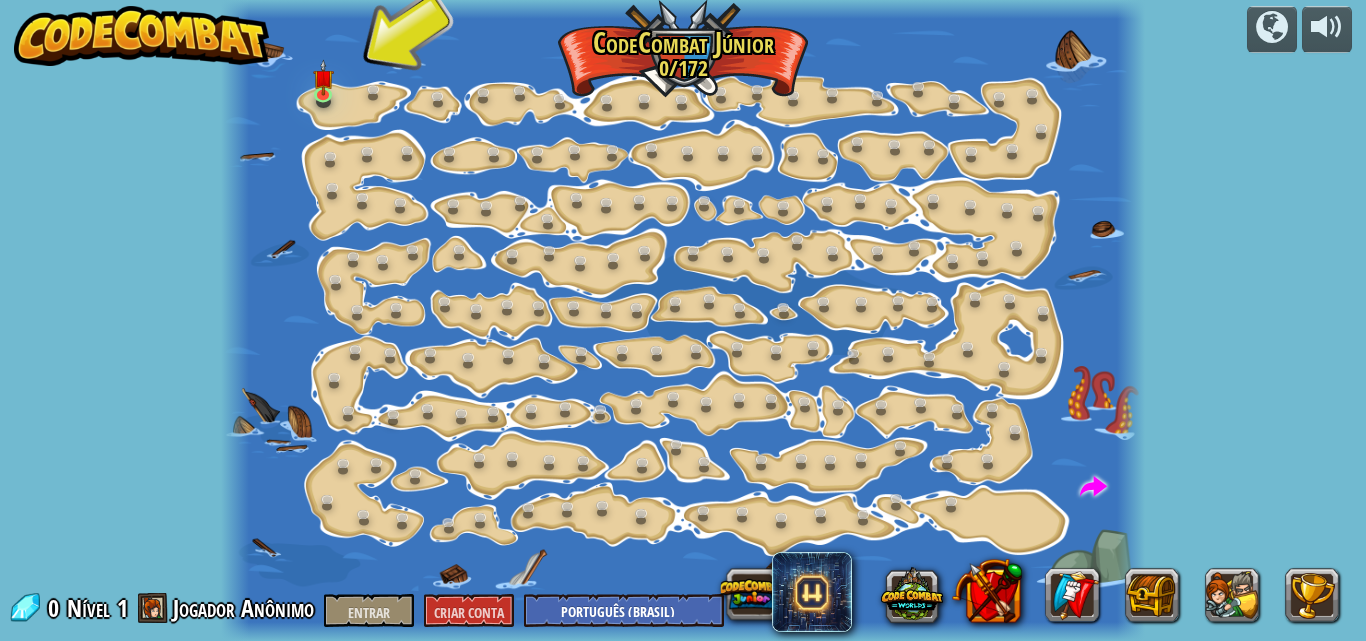 click at bounding box center (683, 320) 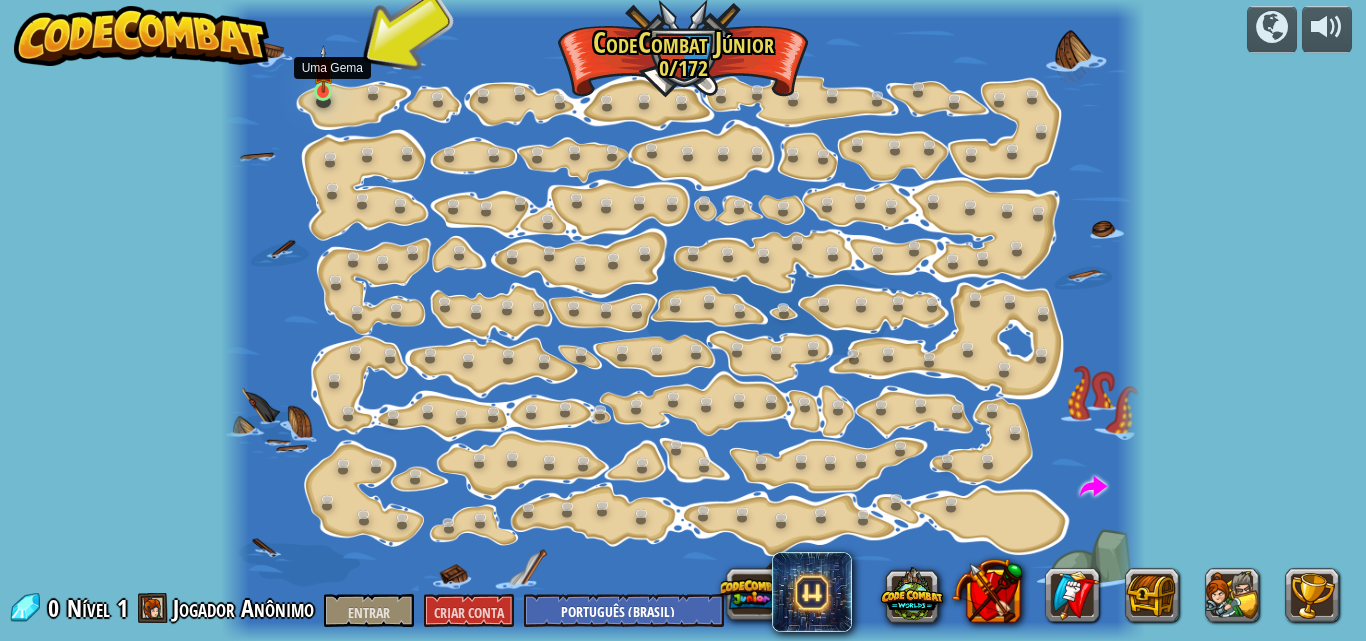 click at bounding box center (323, 69) 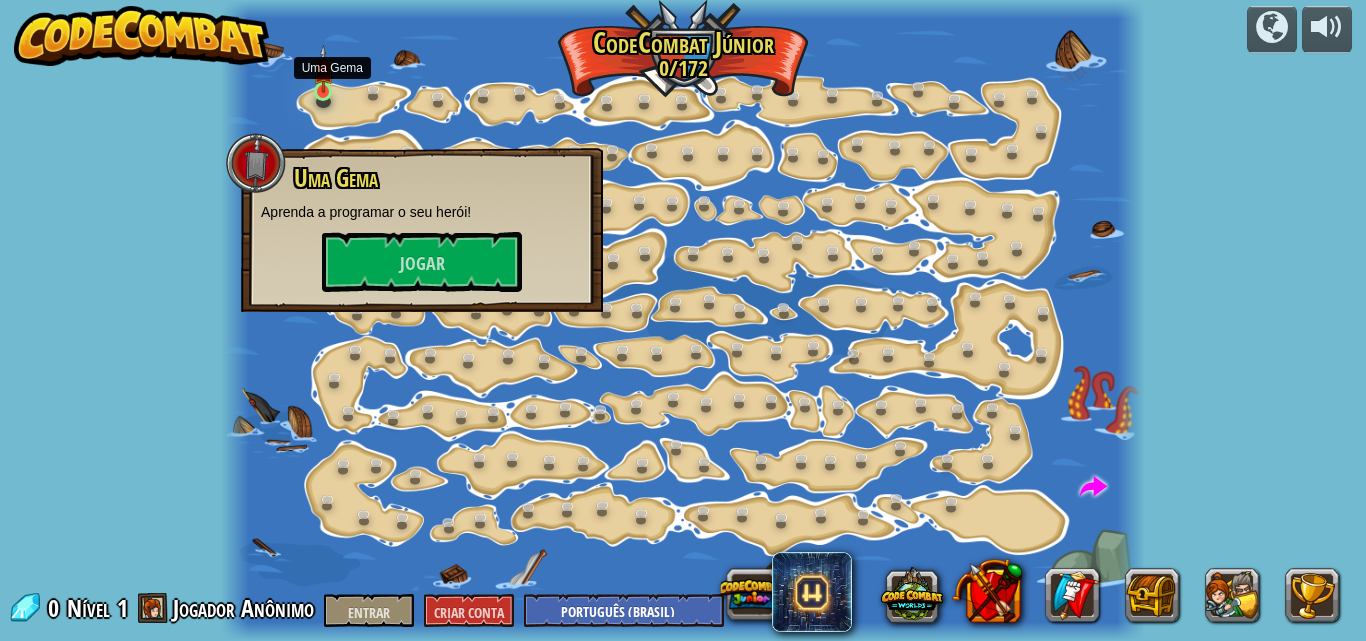 click at bounding box center [323, 69] 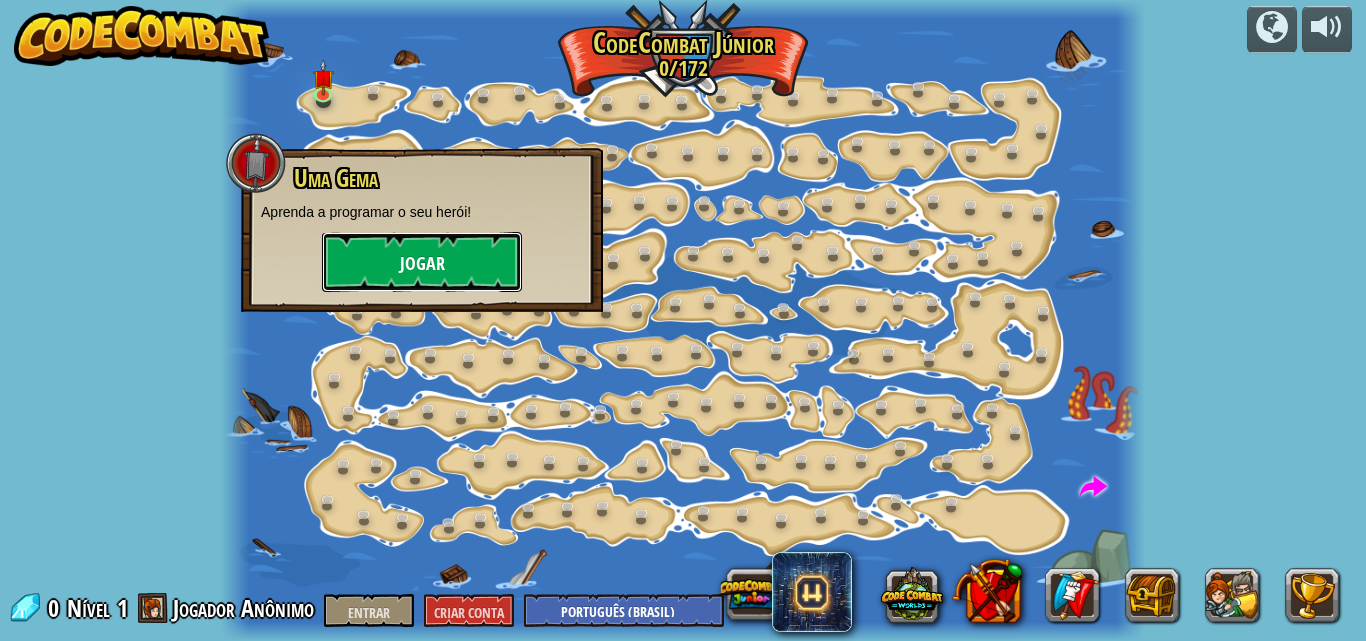 drag, startPoint x: 467, startPoint y: 251, endPoint x: 458, endPoint y: 246, distance: 10.29563 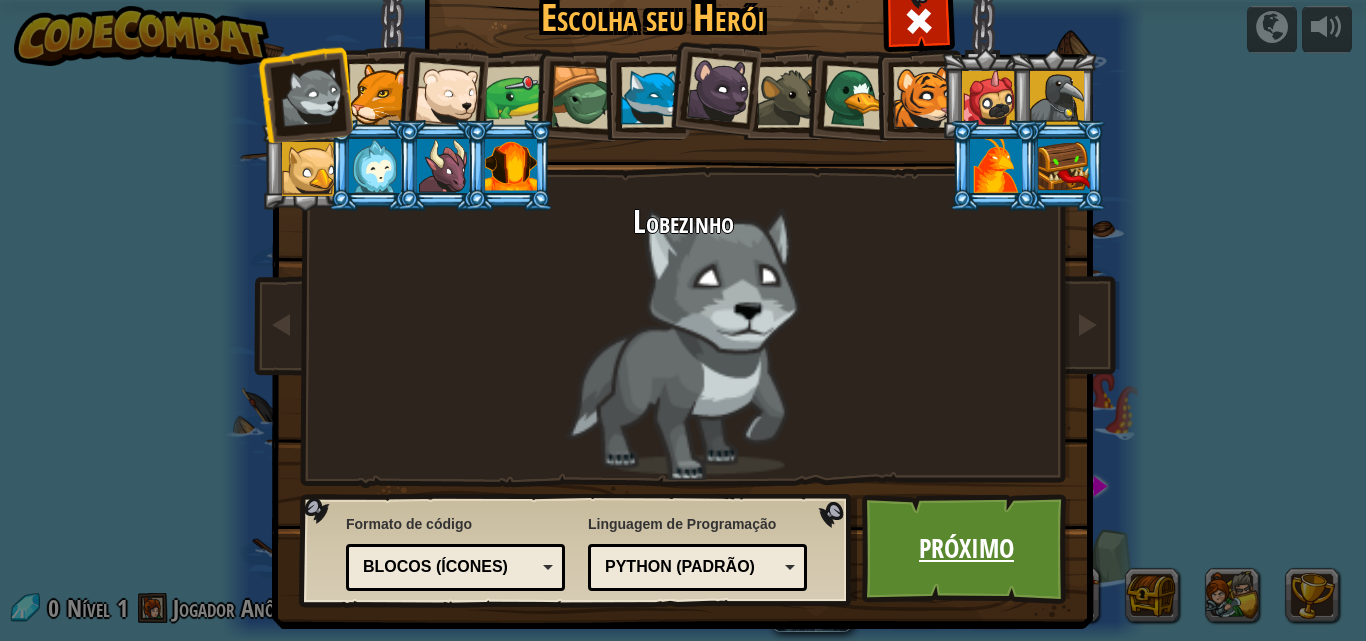 click on "Próximo" at bounding box center [966, 548] 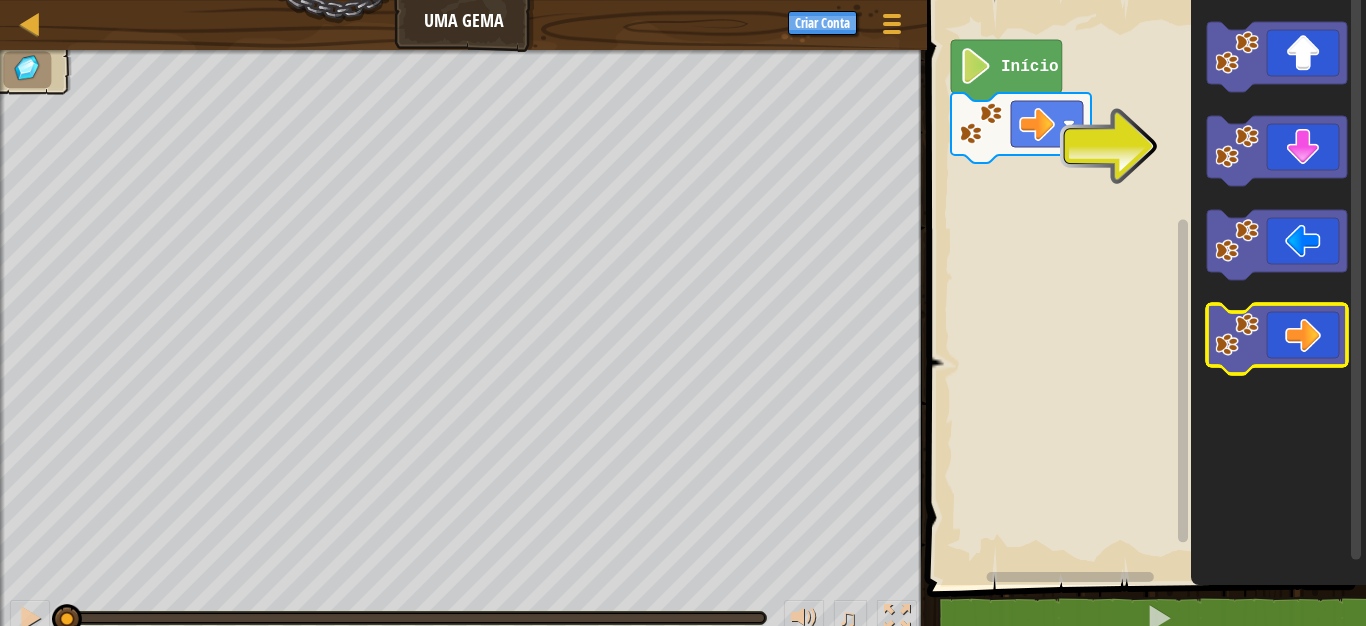 click 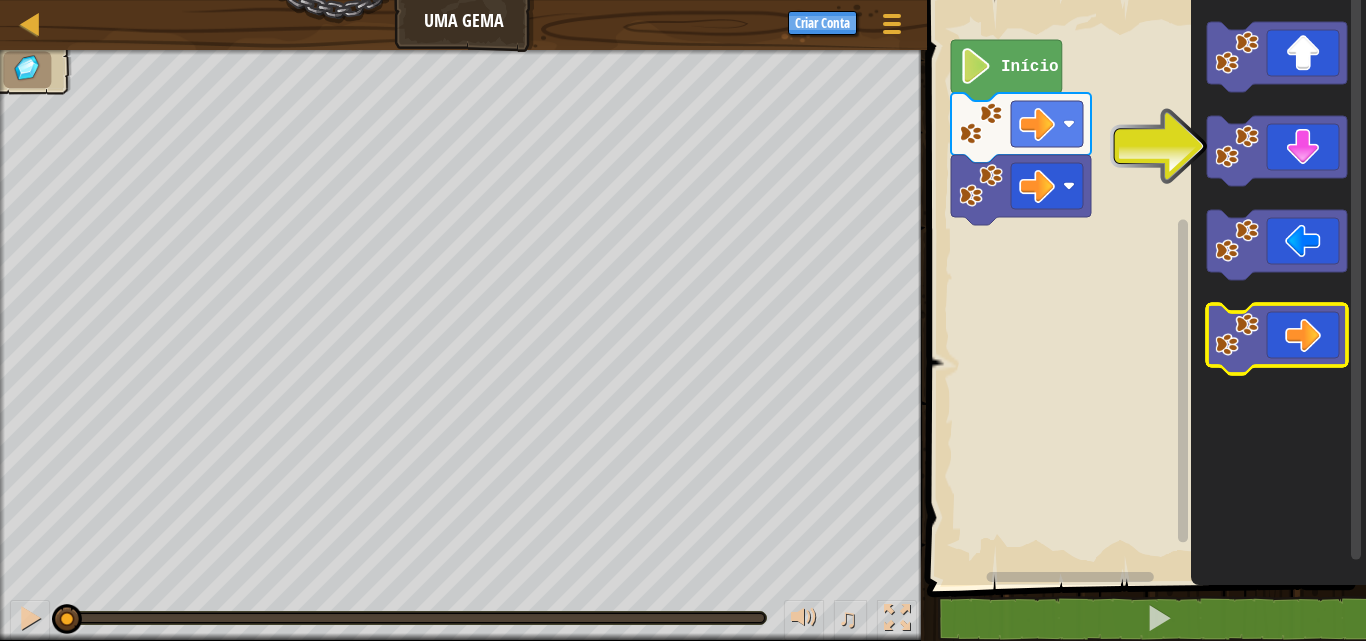 click 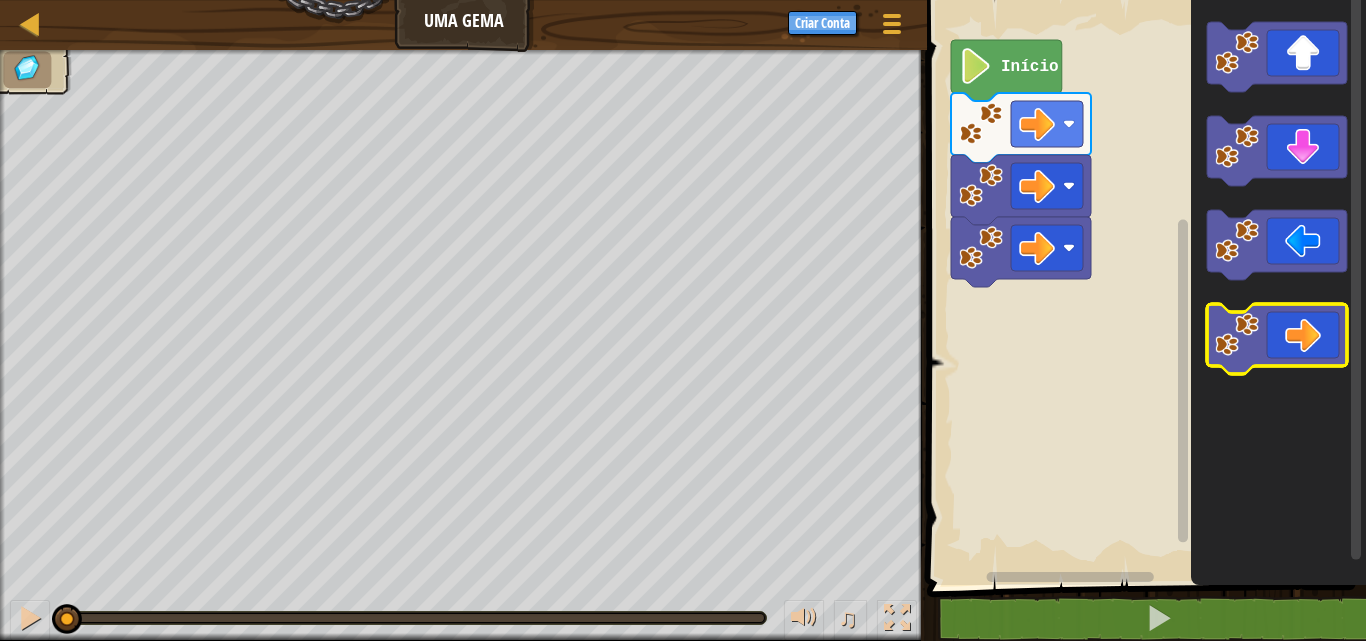 click 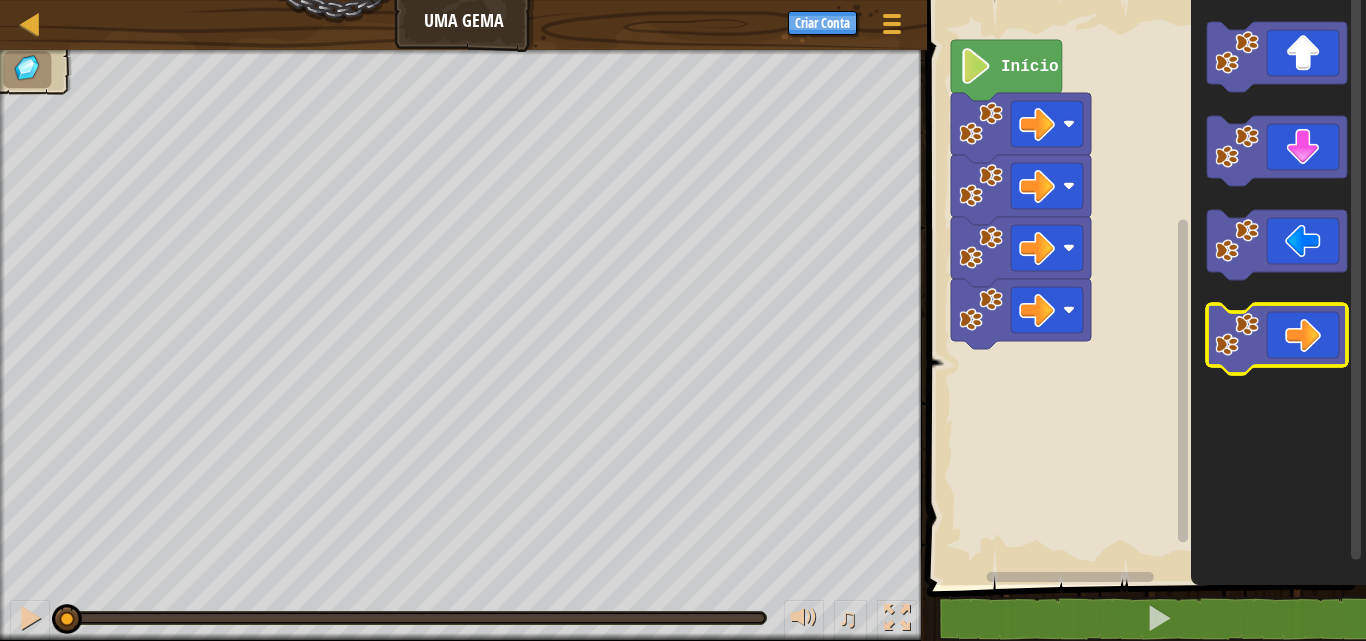 click 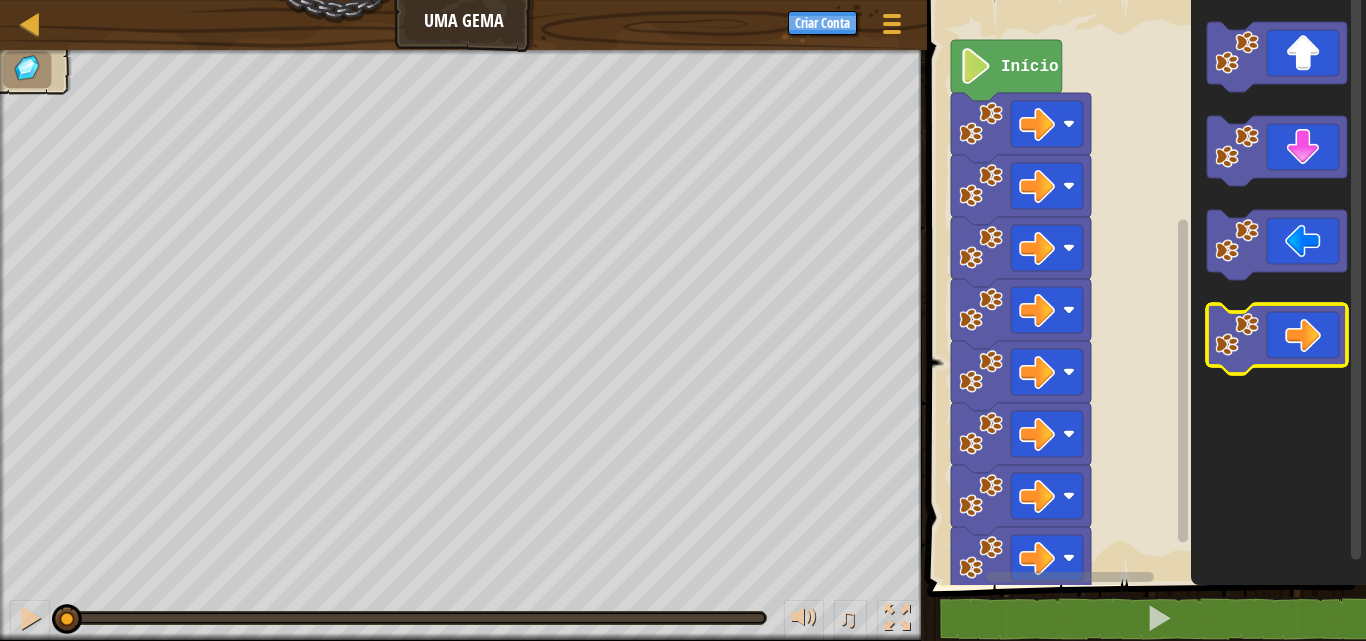 click 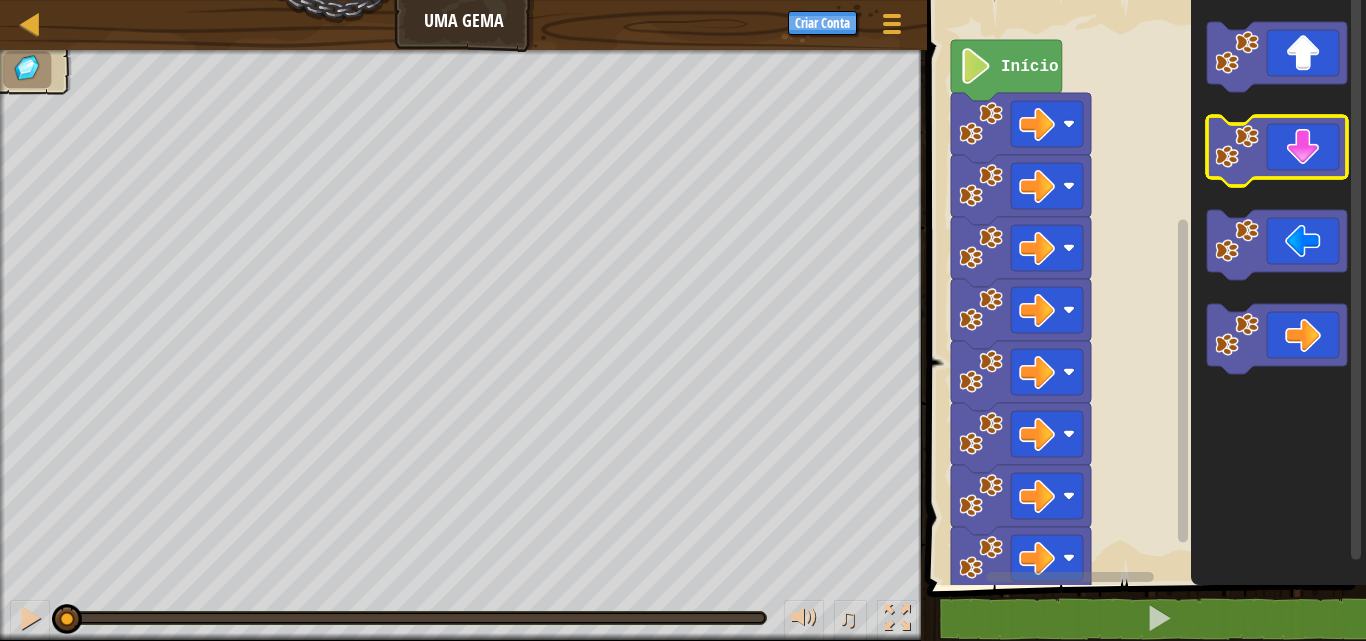 click 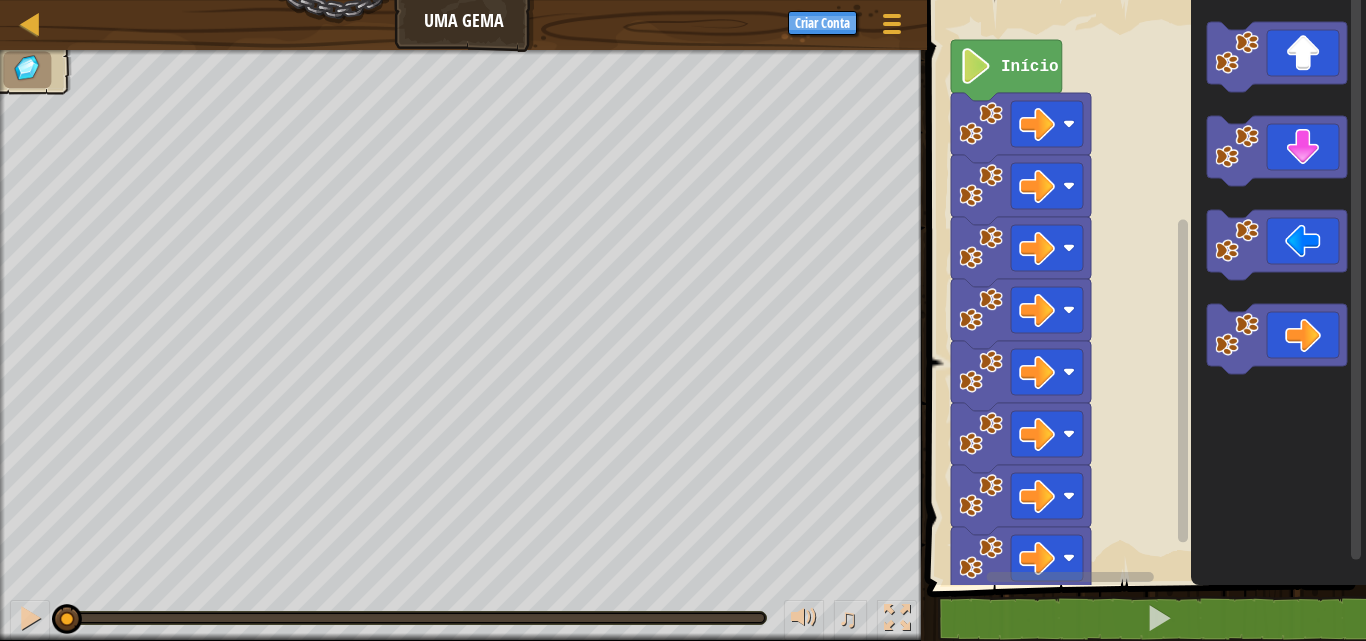 click 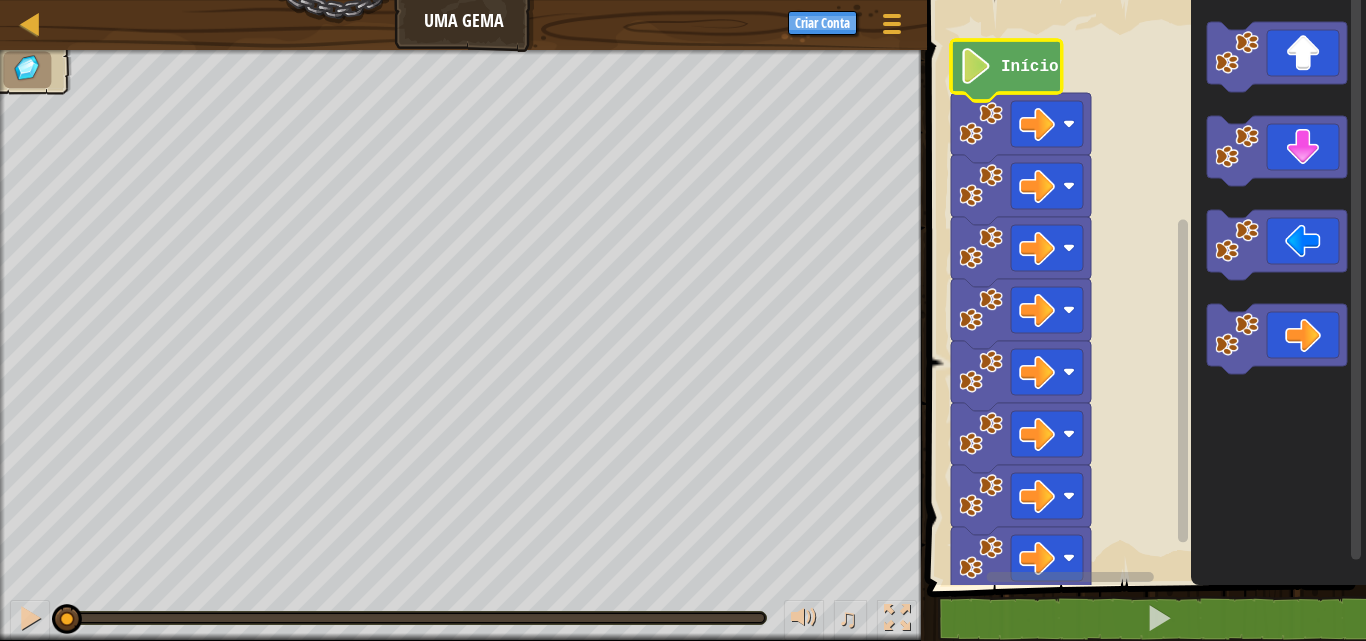 click 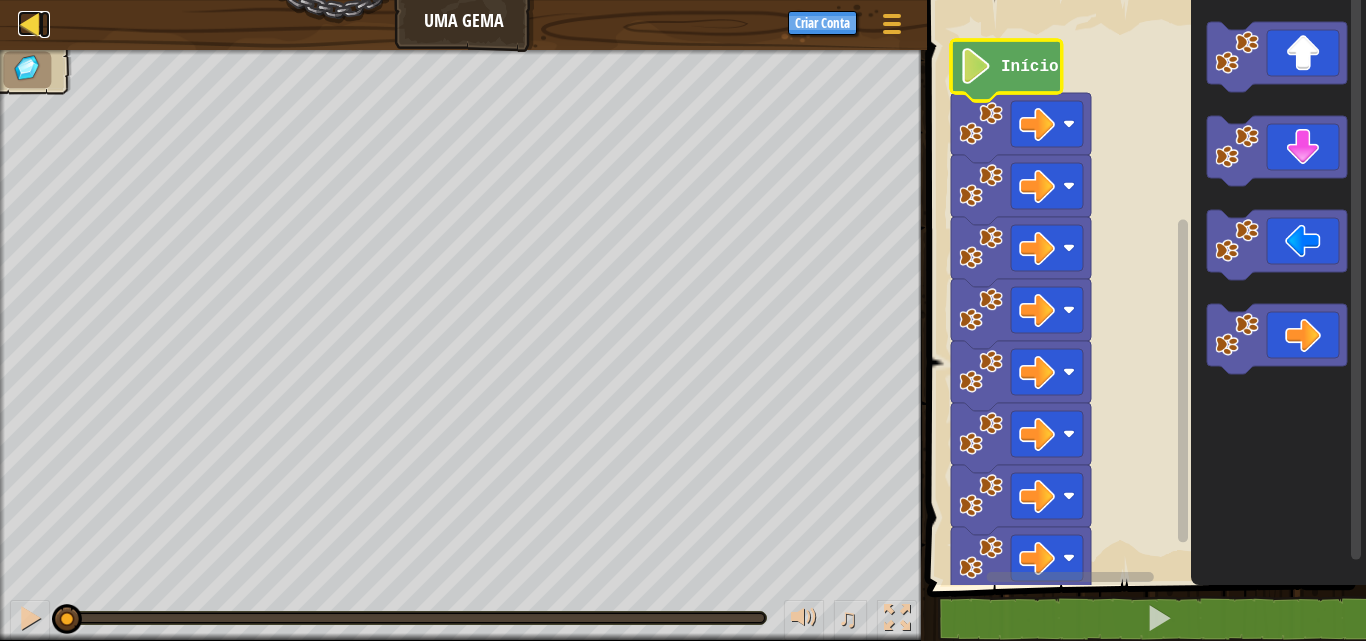 click at bounding box center [30, 23] 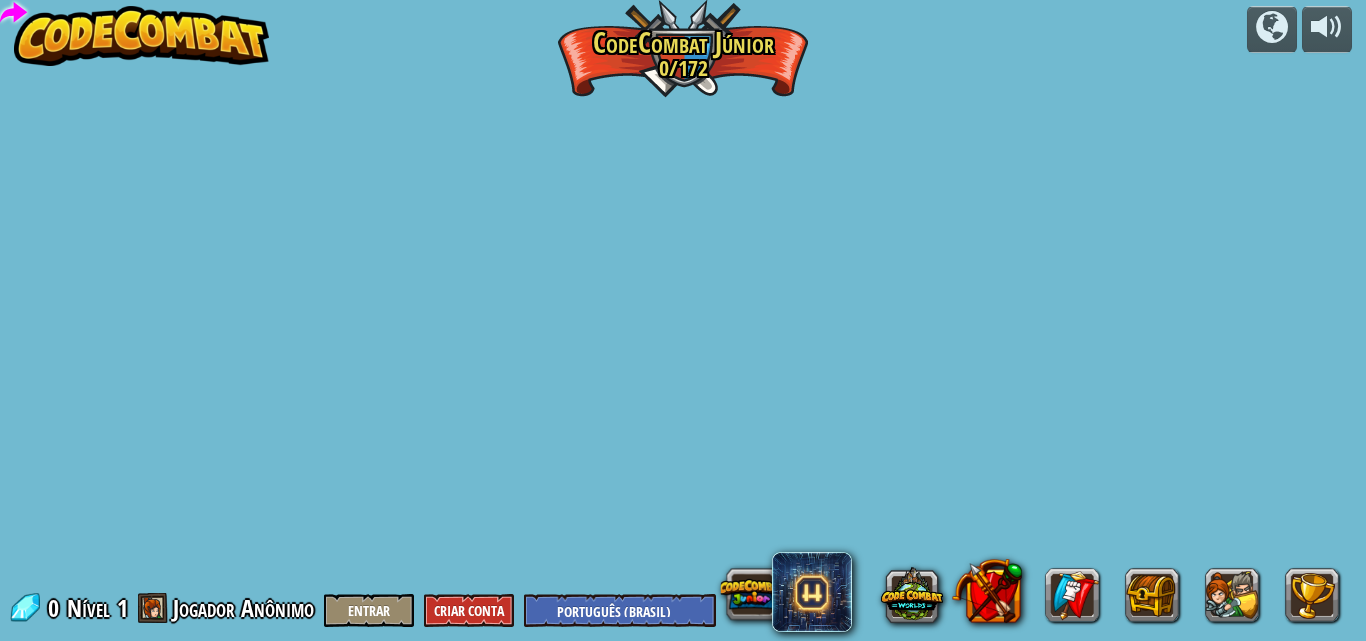 select on "pt-BR" 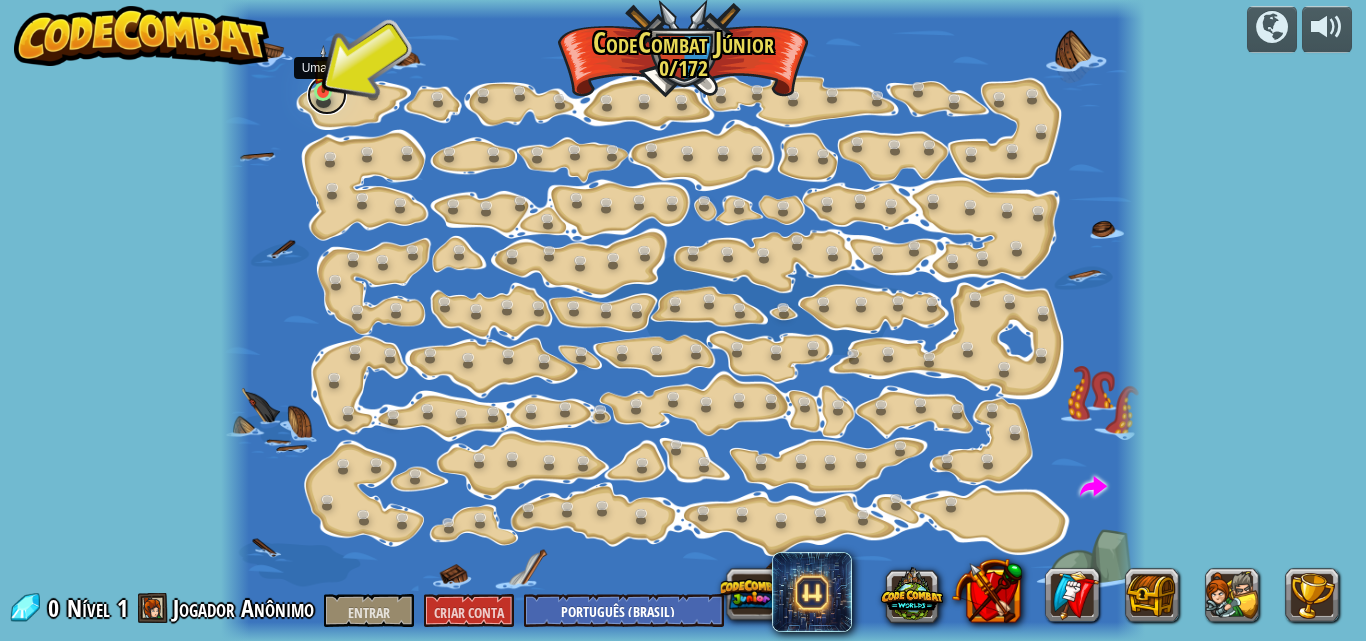click at bounding box center (327, 95) 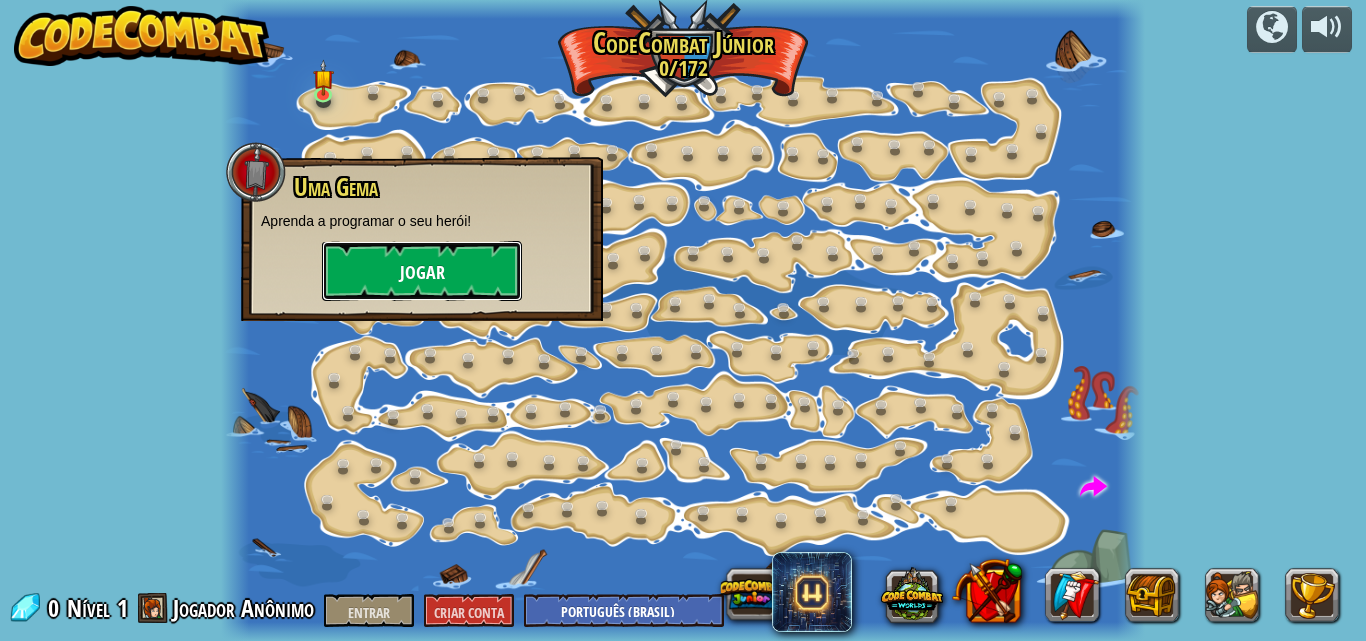 click on "Jogar" at bounding box center [422, 271] 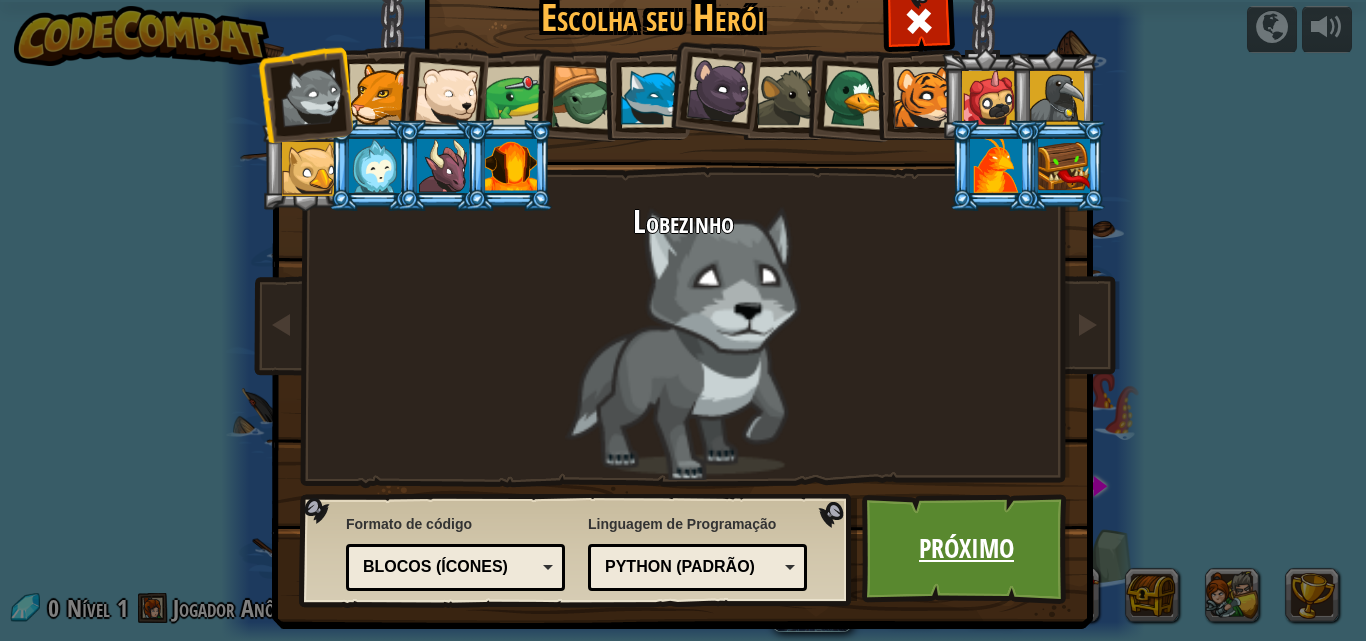 click on "Próximo" at bounding box center (966, 549) 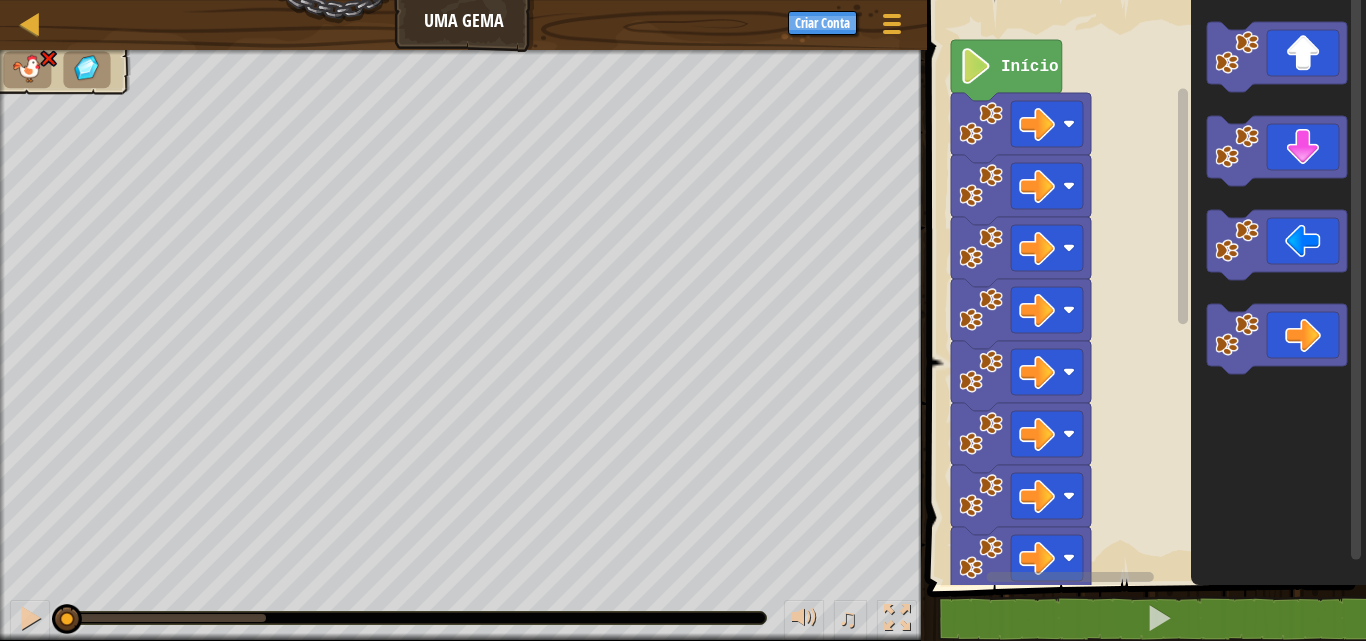 click 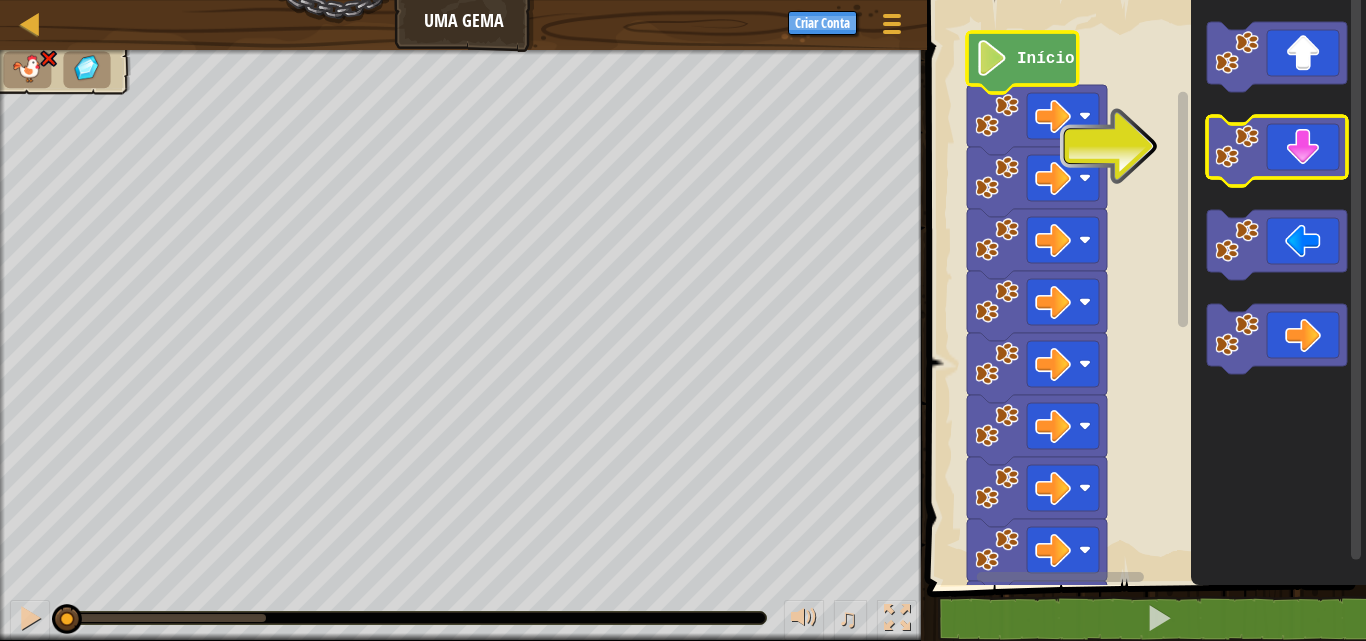 click 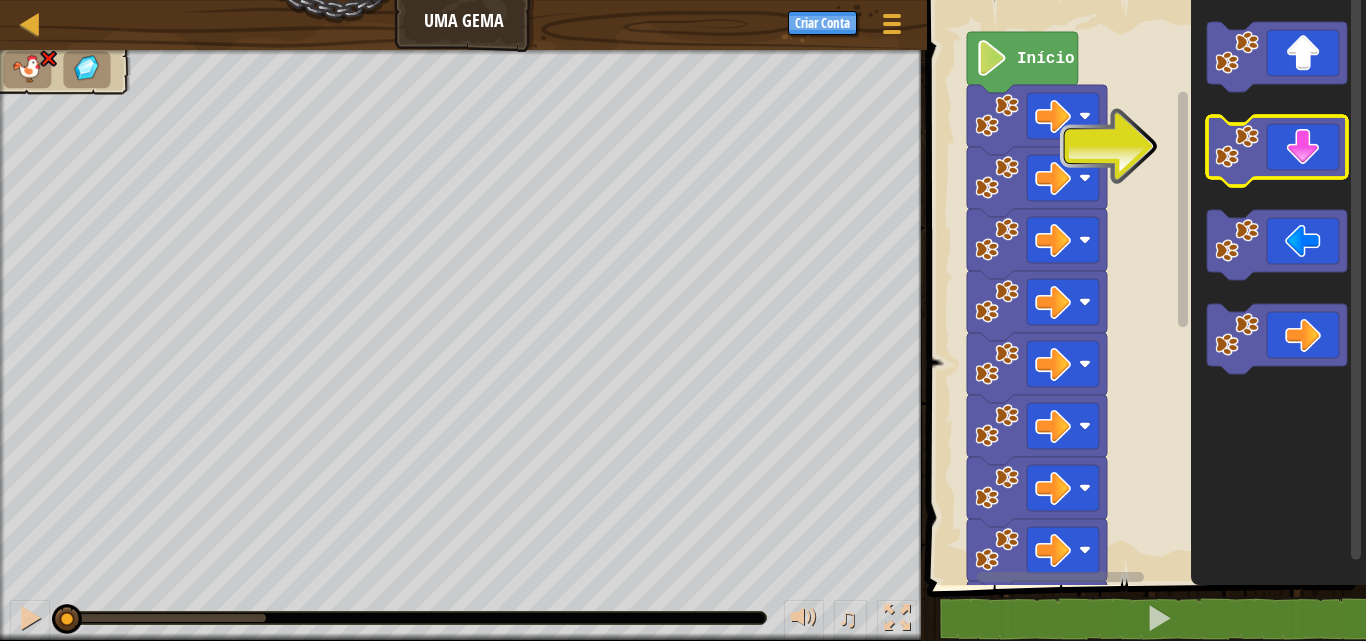 click 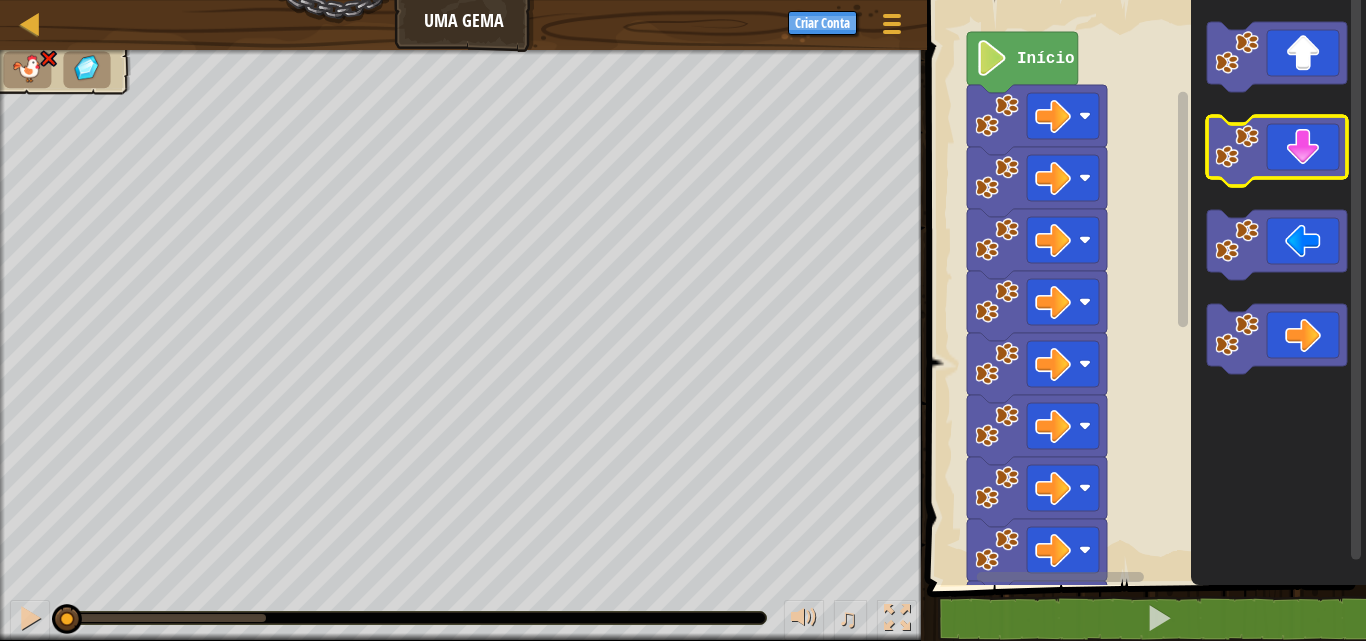 click 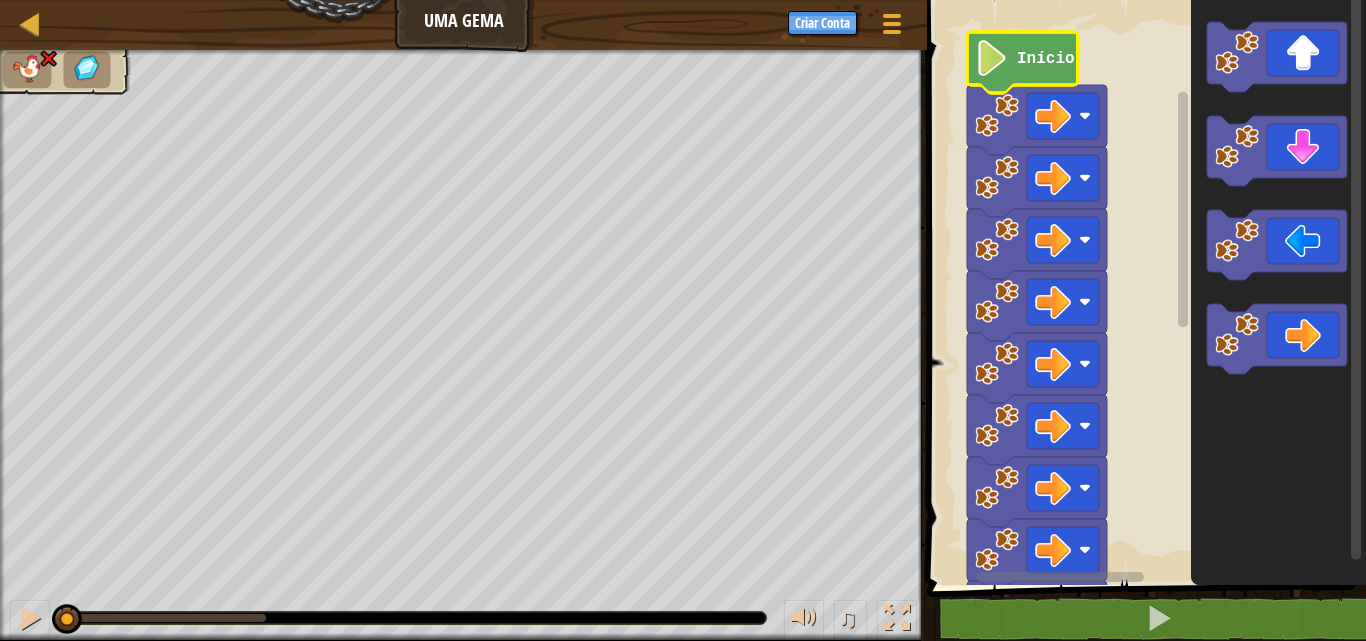 click 